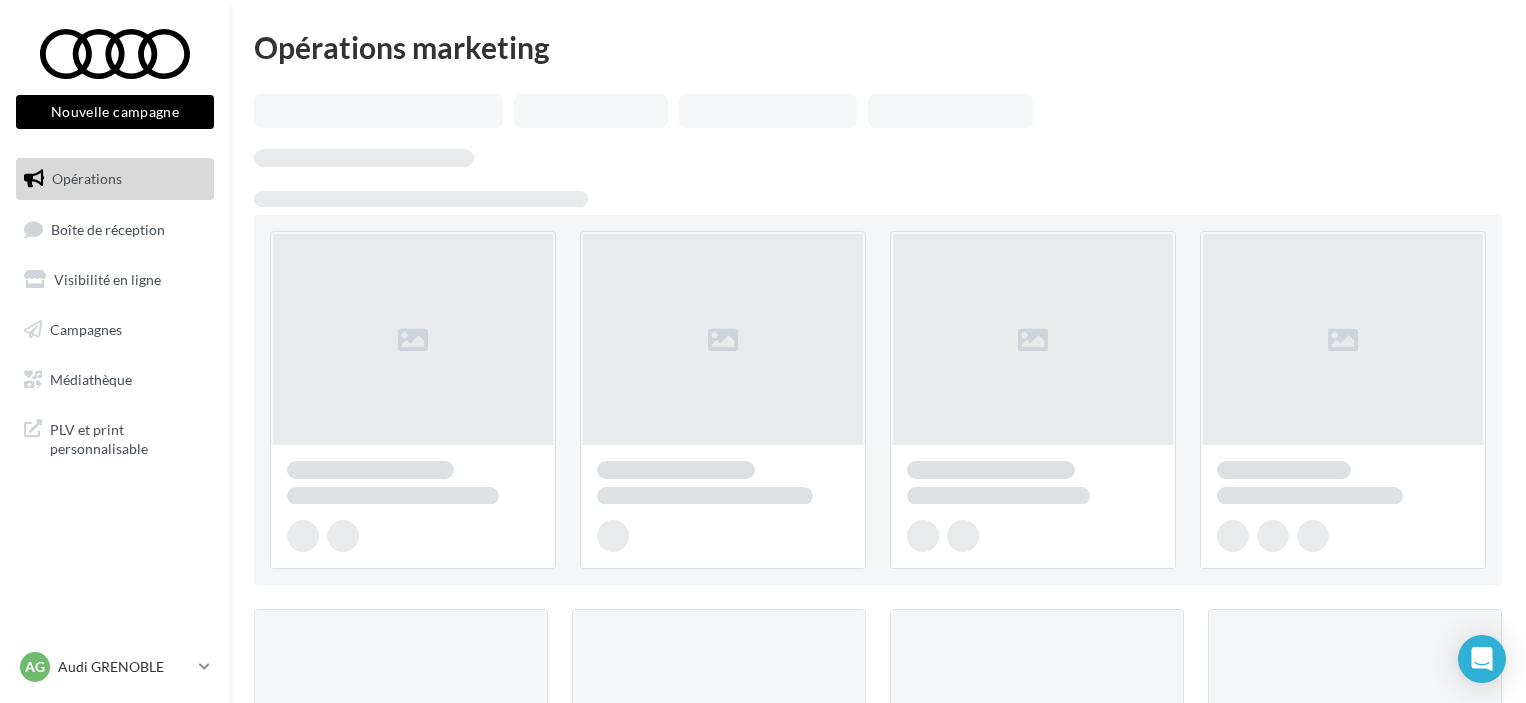 scroll, scrollTop: 0, scrollLeft: 0, axis: both 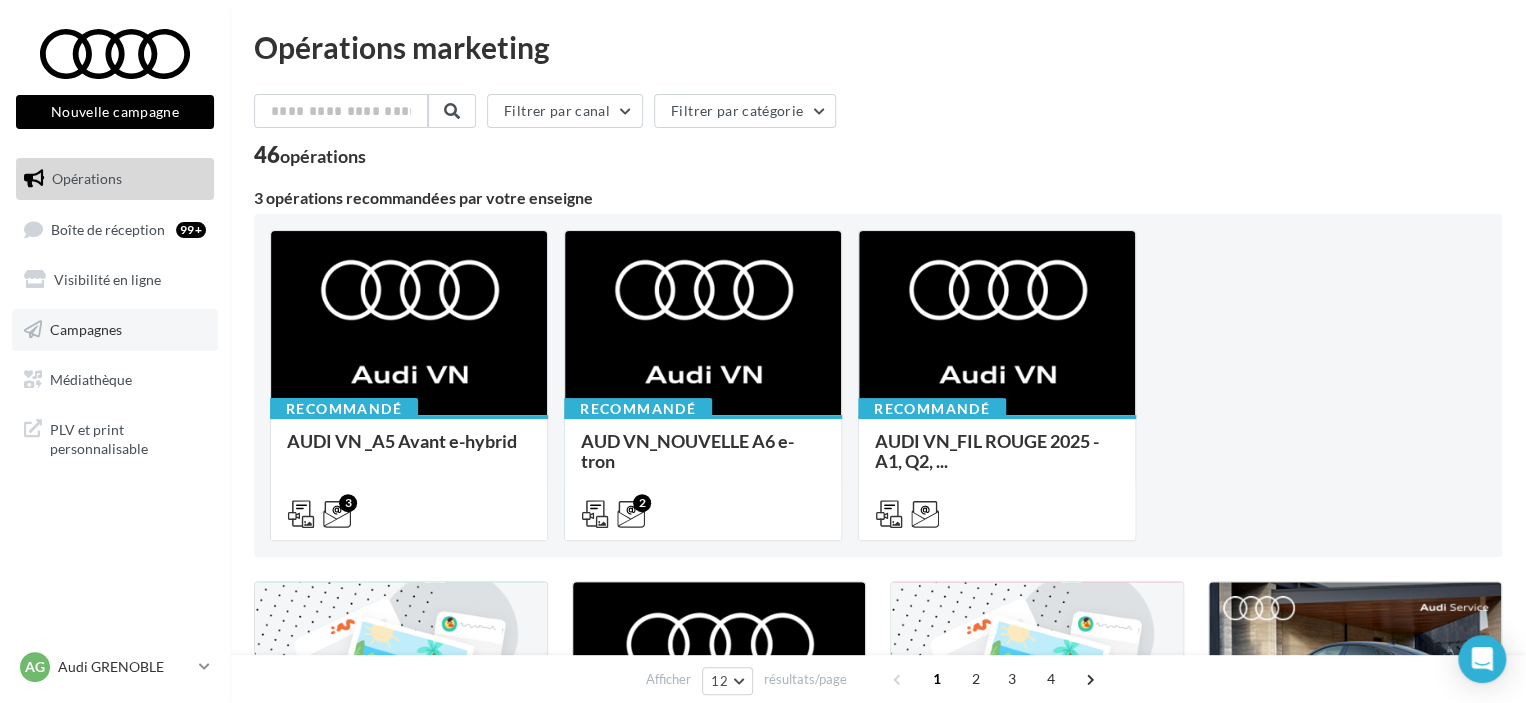 click on "Campagnes" at bounding box center (115, 330) 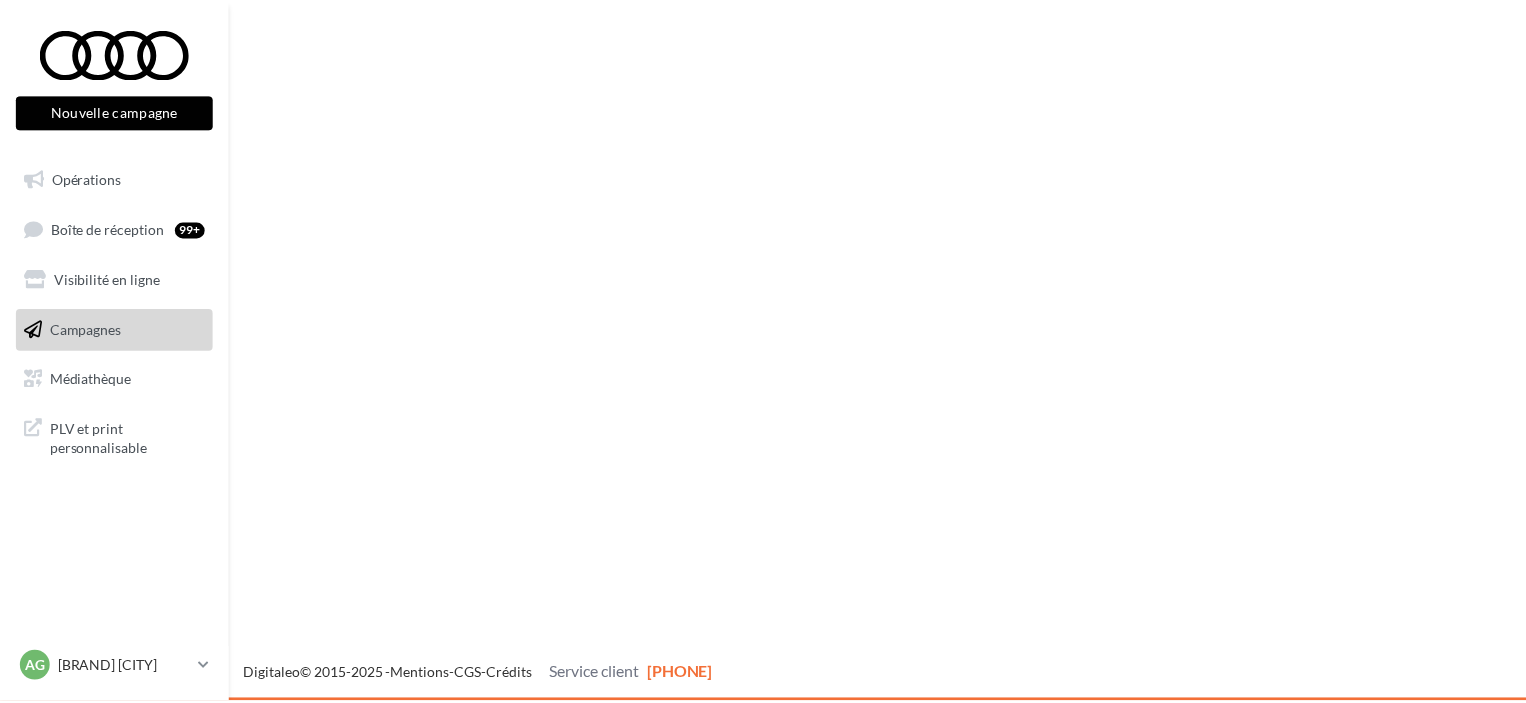 scroll, scrollTop: 0, scrollLeft: 0, axis: both 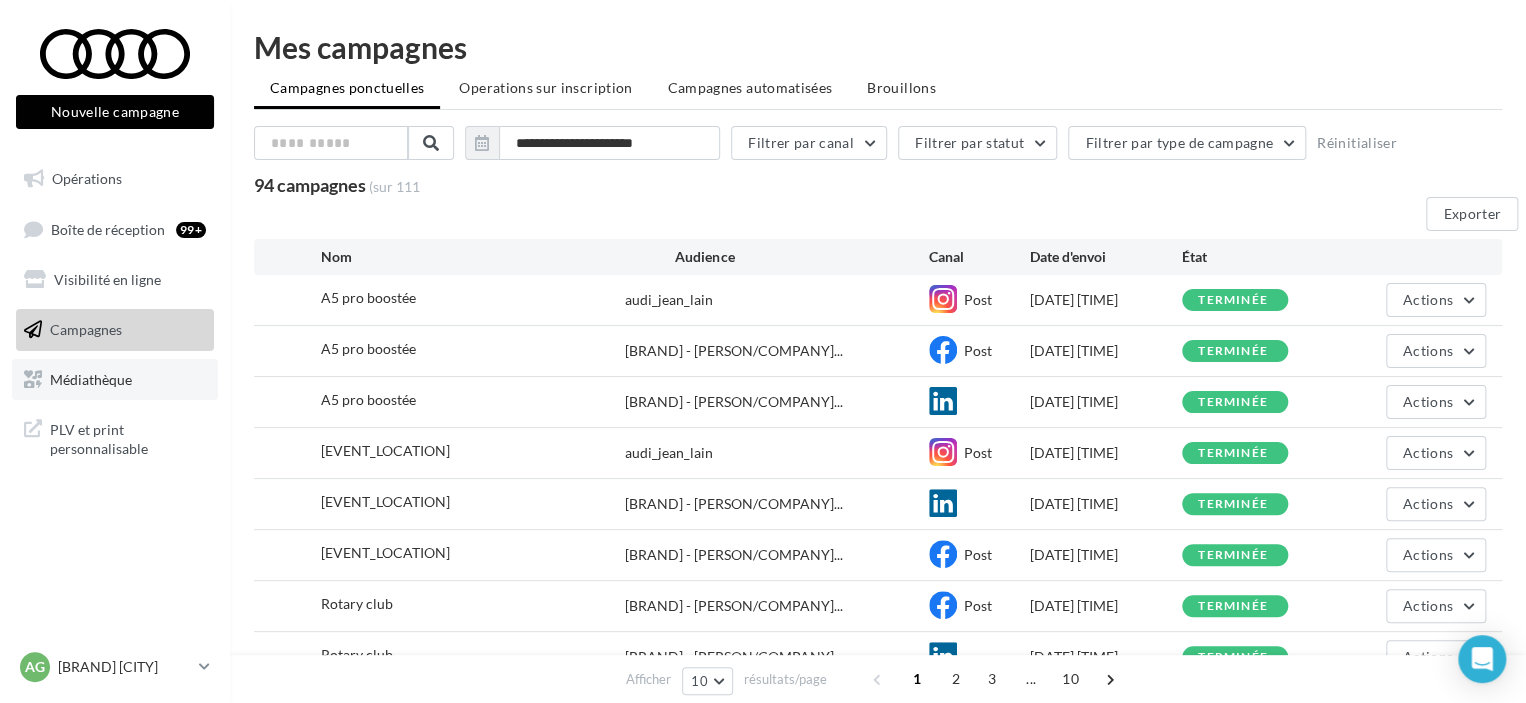 click on "Médiathèque" at bounding box center [91, 378] 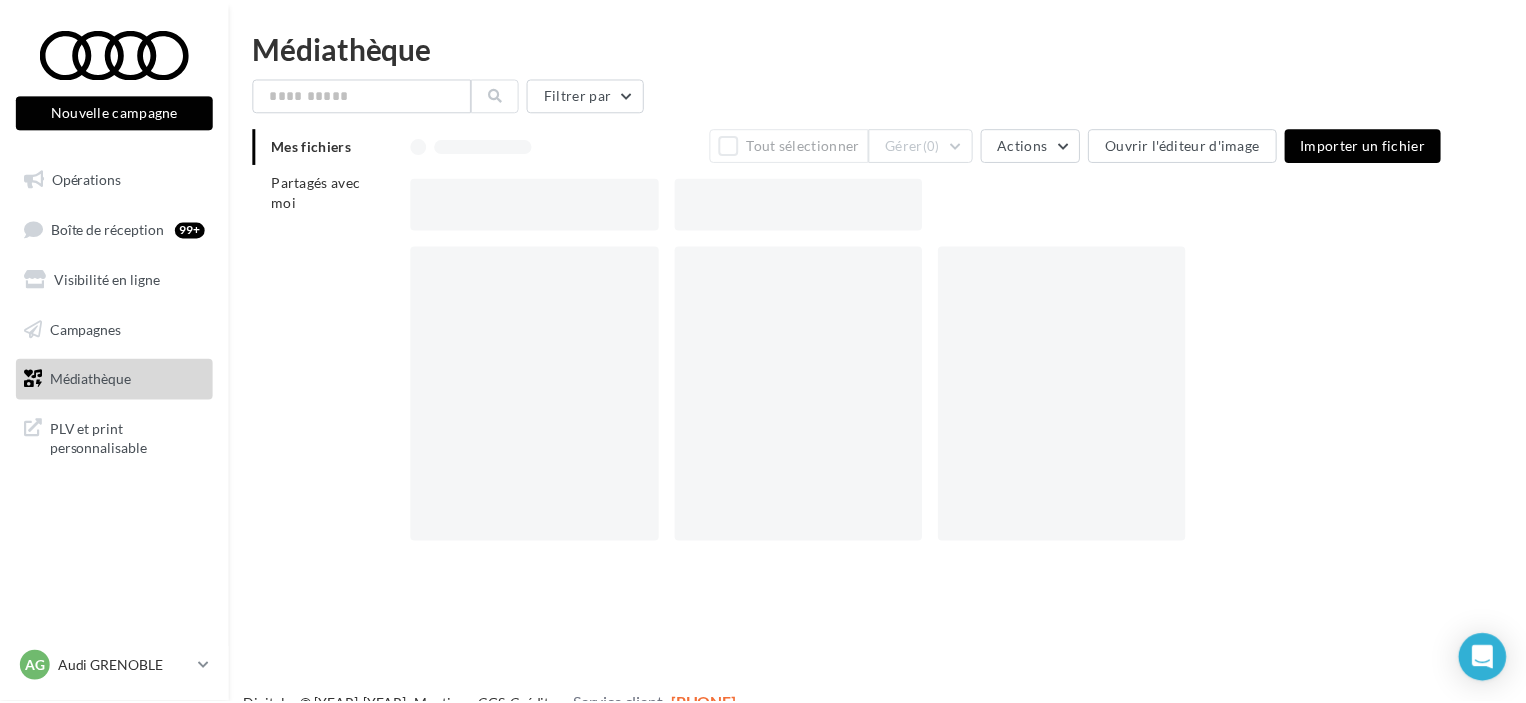 scroll, scrollTop: 0, scrollLeft: 0, axis: both 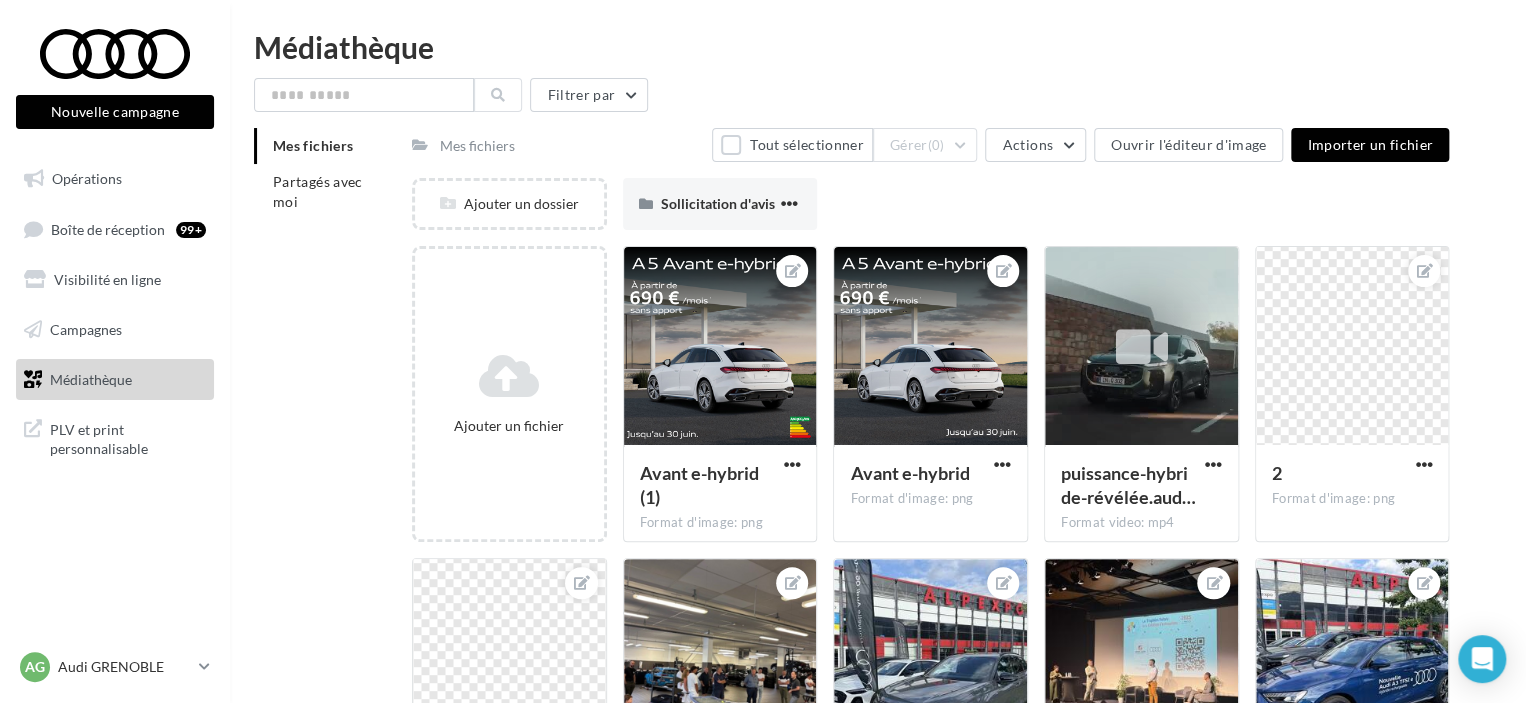click on "Mes fichiers
Partagés avec moi" at bounding box center (333, 182) 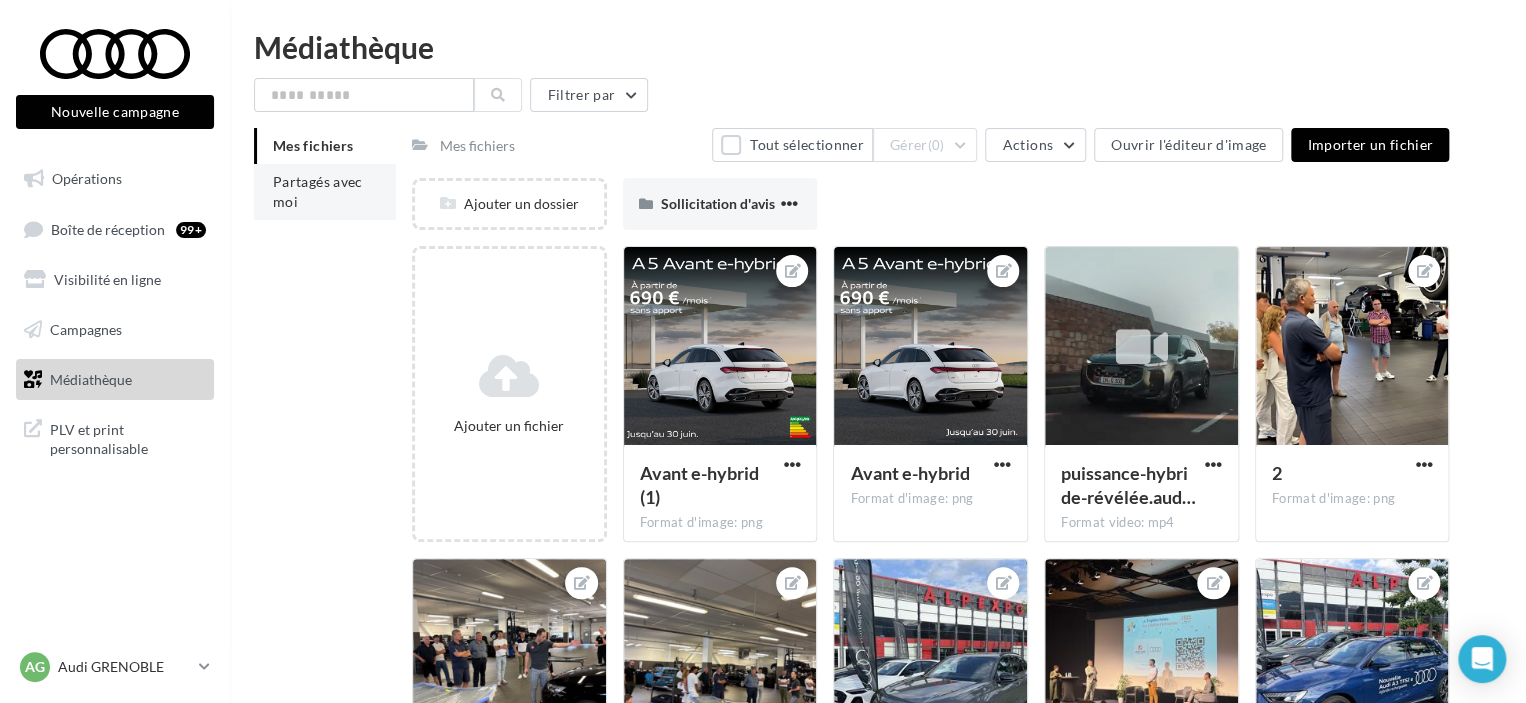 click on "Partagés avec moi" at bounding box center (325, 192) 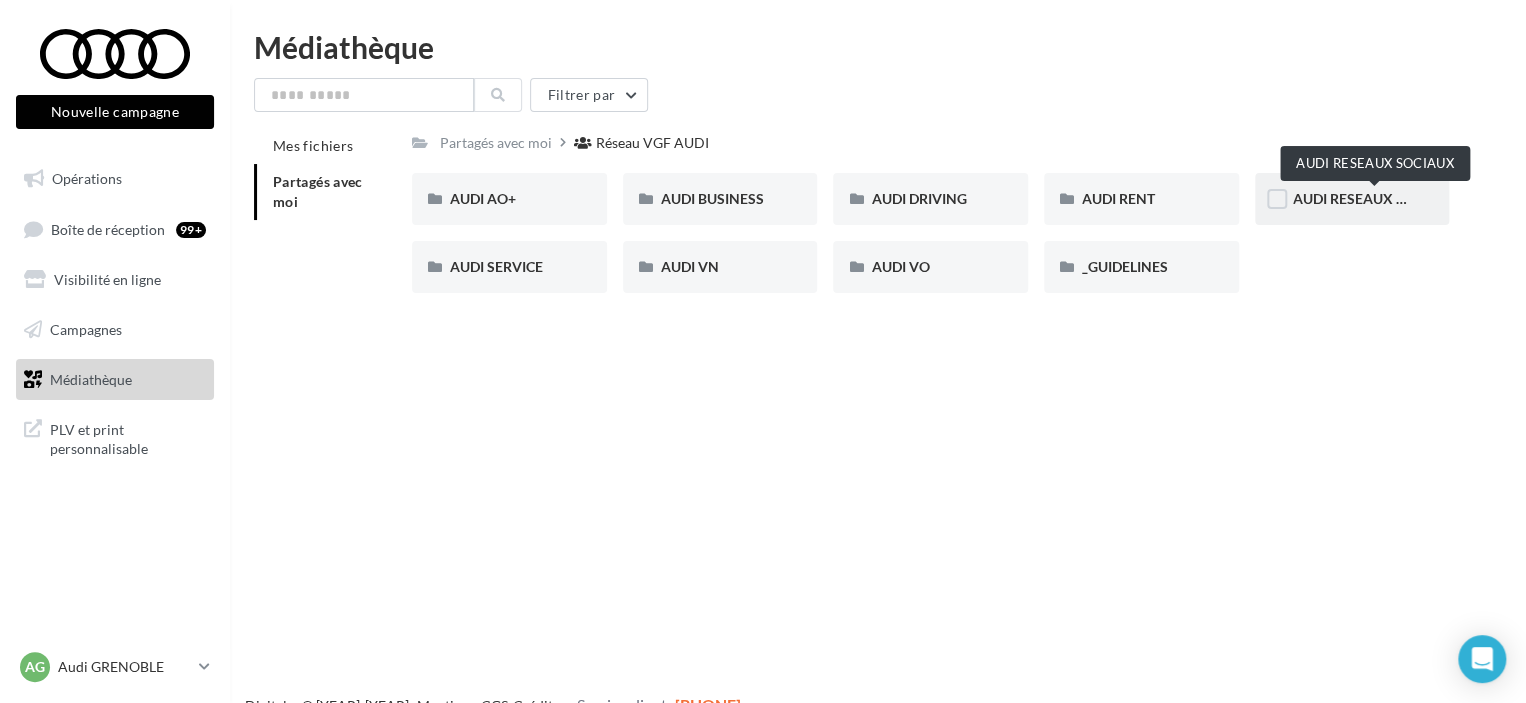 click on "AUDI RESEAUX SOCIAUX" at bounding box center (1375, 198) 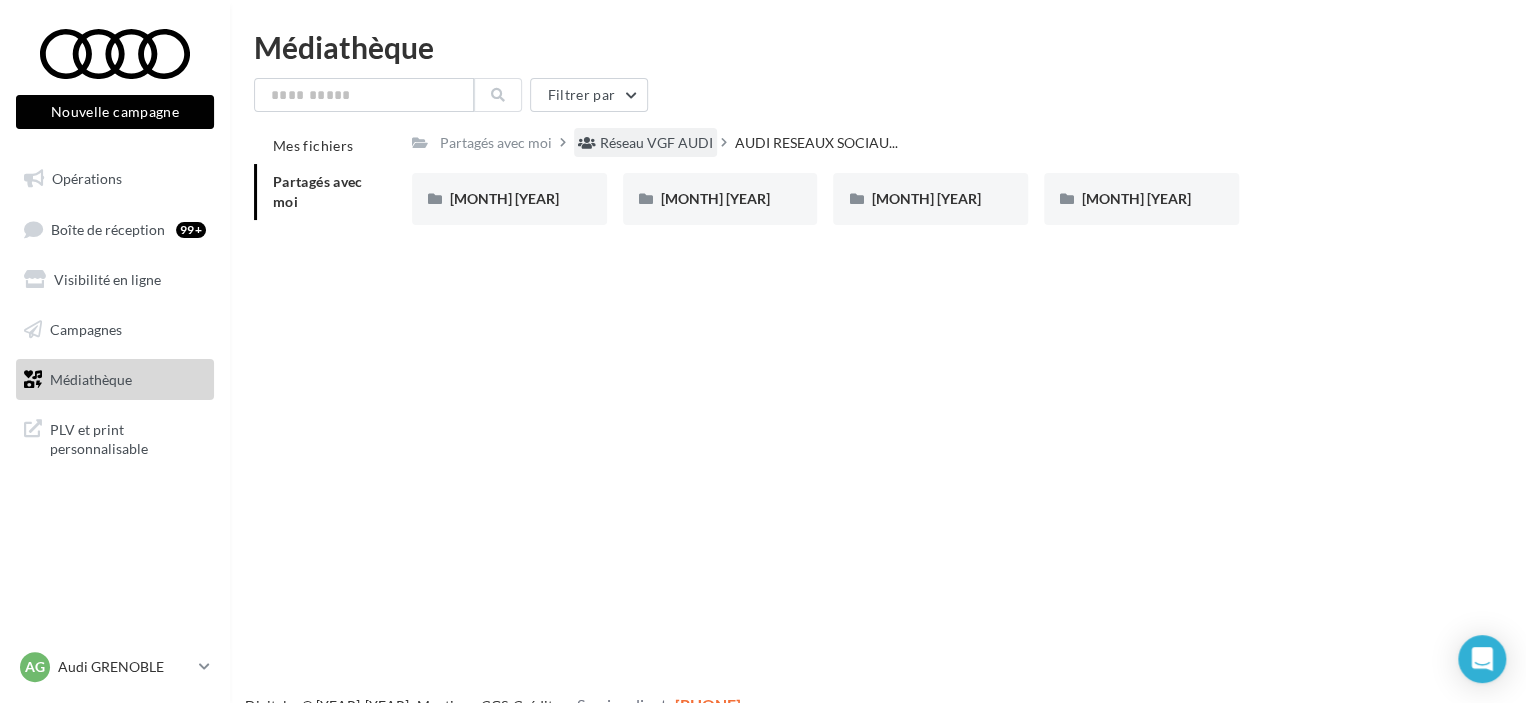 click on "Réseau VGF AUDI" at bounding box center [656, 143] 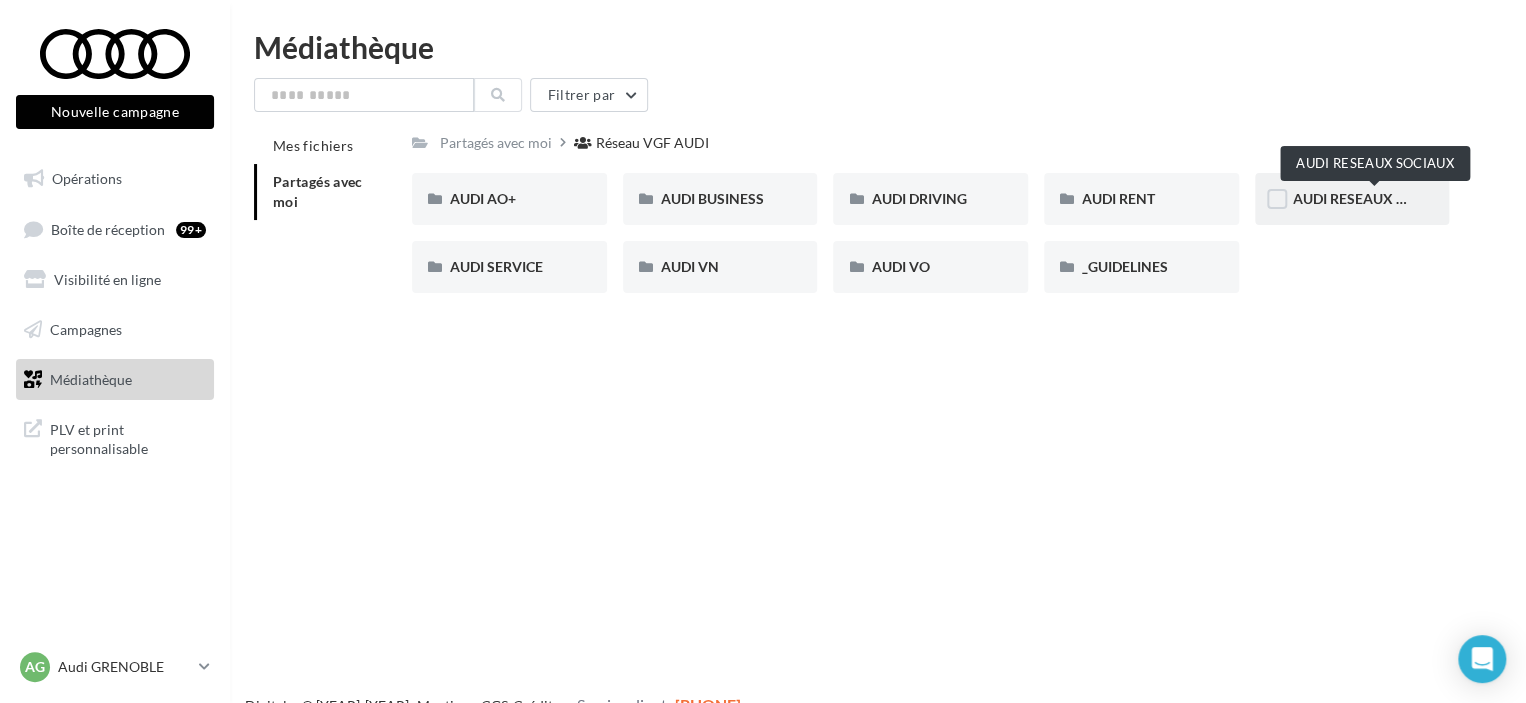 click on "AUDI RESEAUX SOCIAUX" at bounding box center [1375, 198] 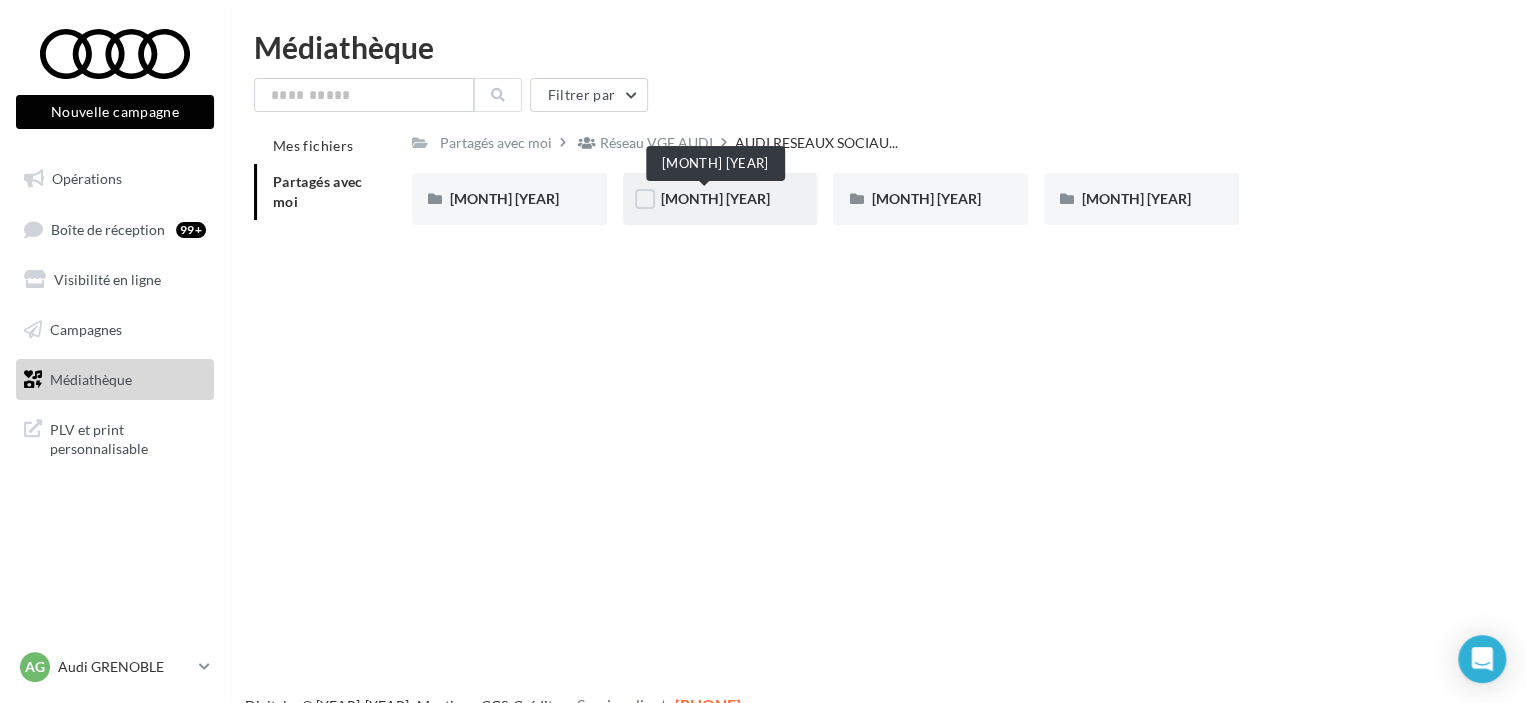 click on "[MONTH] [YEAR]" at bounding box center [715, 198] 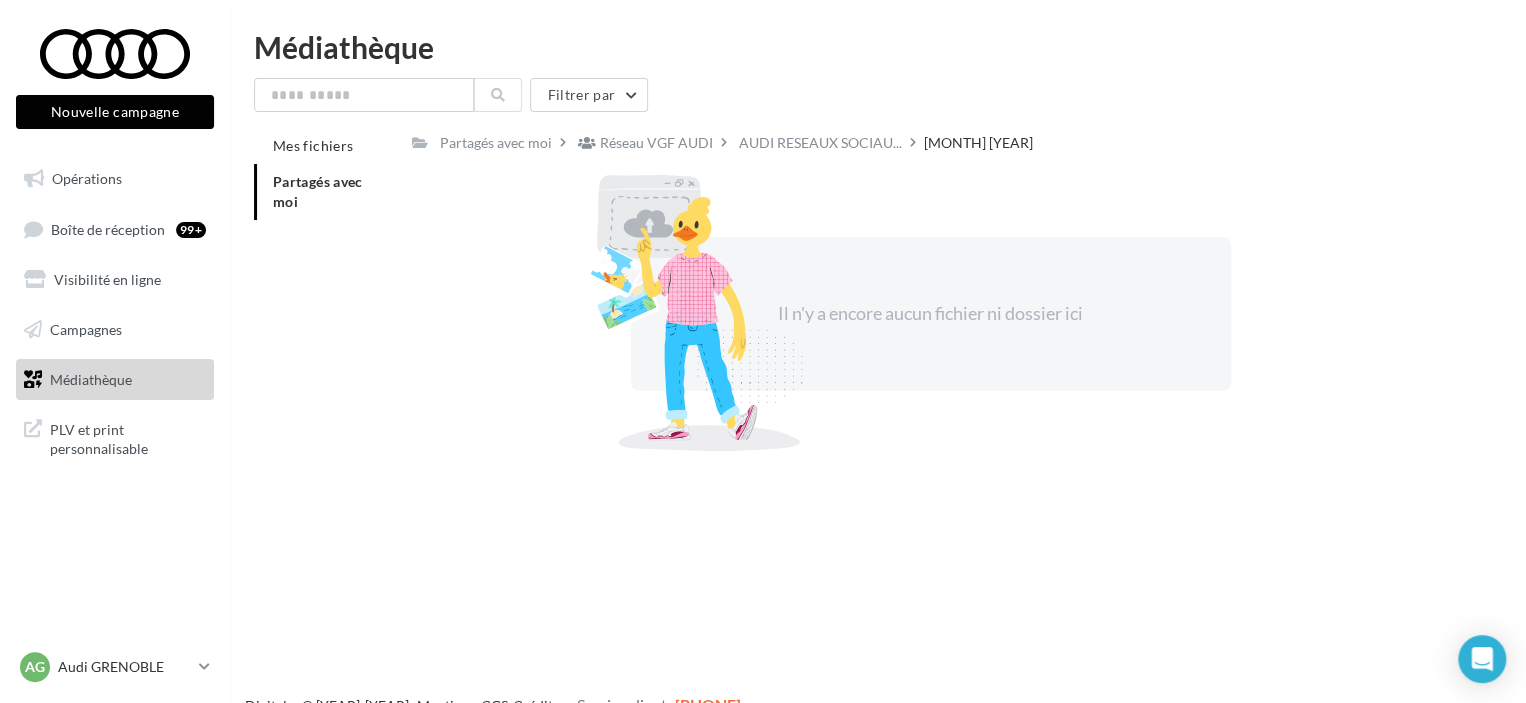 click on "Filtrer par
Mes fichiers
Partagés avec moi
Partagés avec moi              Réseau VGF AUDI        AUDI RESEAUX SOCIAU...         JUILLET 2025                   Rs           Partagé par  Réseau VGF AUDI               Il n'y a encore aucun fichier ni dossier ici" at bounding box center [878, 266] 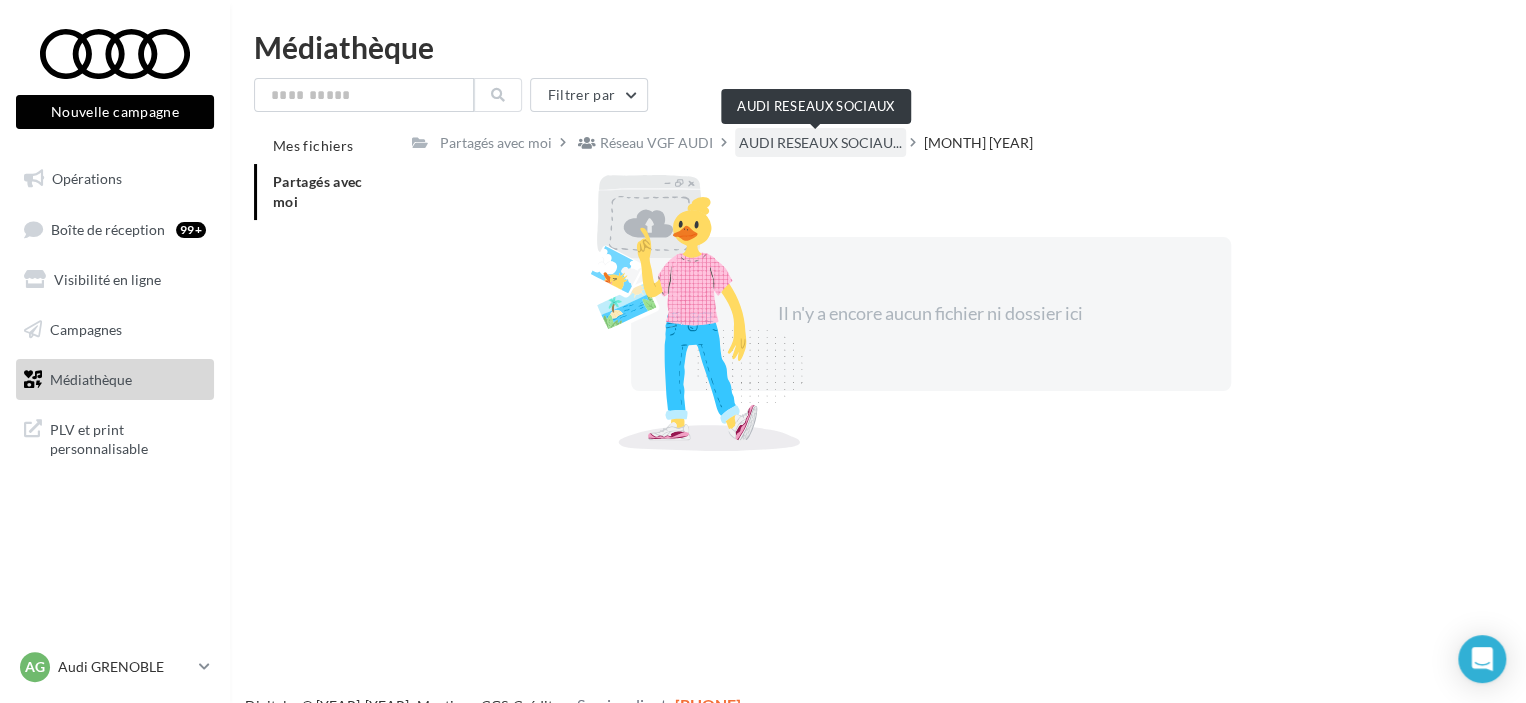 click on "AUDI RESEAUX SOCIAU..." at bounding box center [820, 143] 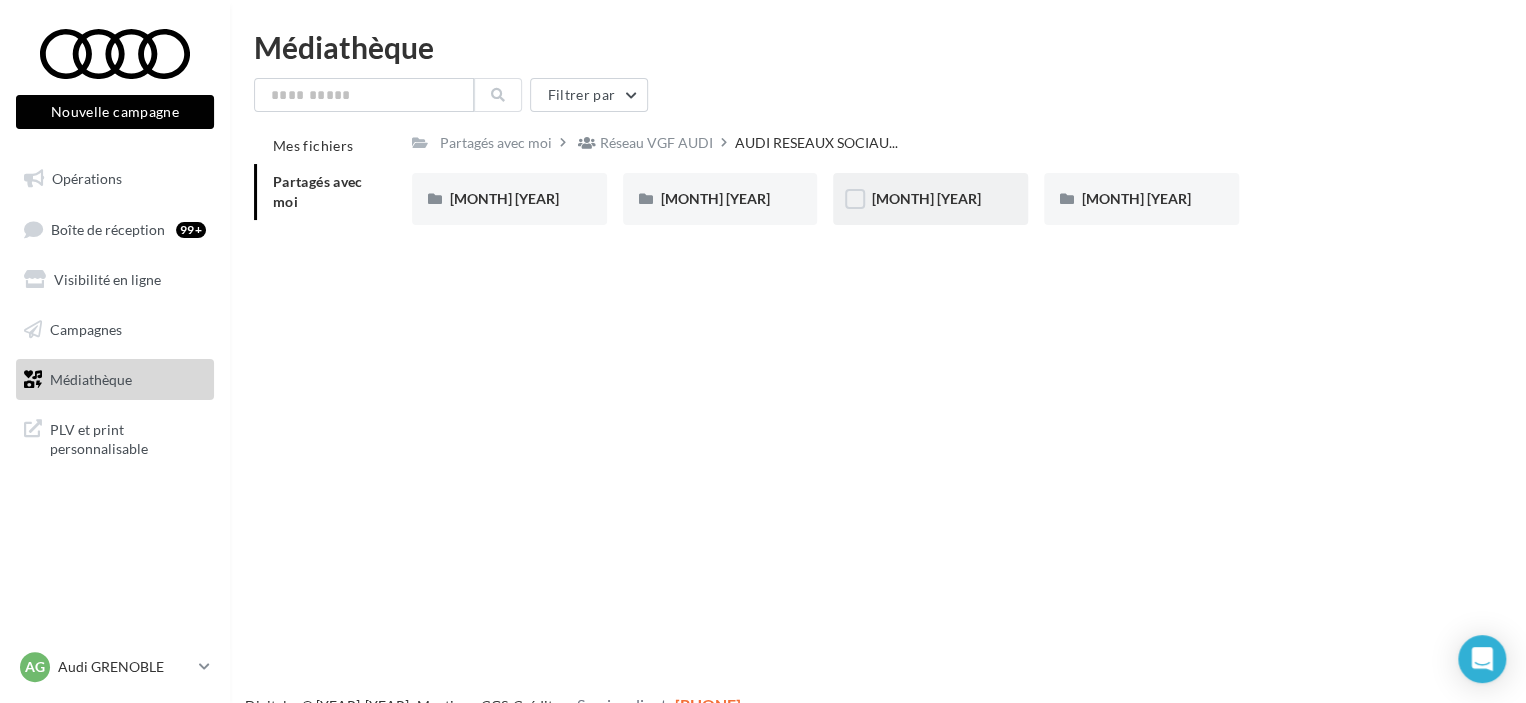 click on "[MONTH] [YEAR]" at bounding box center (509, 199) 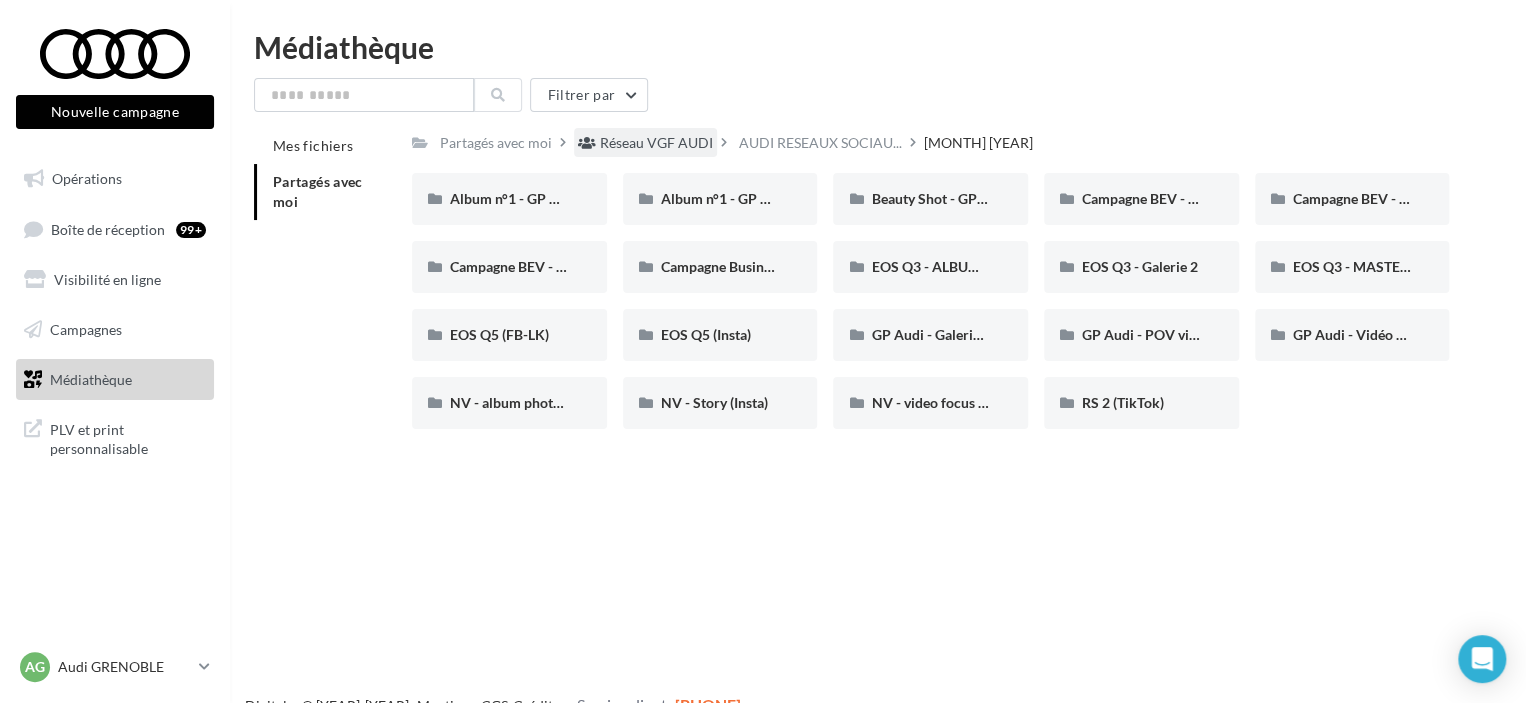 click on "Réseau VGF AUDI" at bounding box center [656, 143] 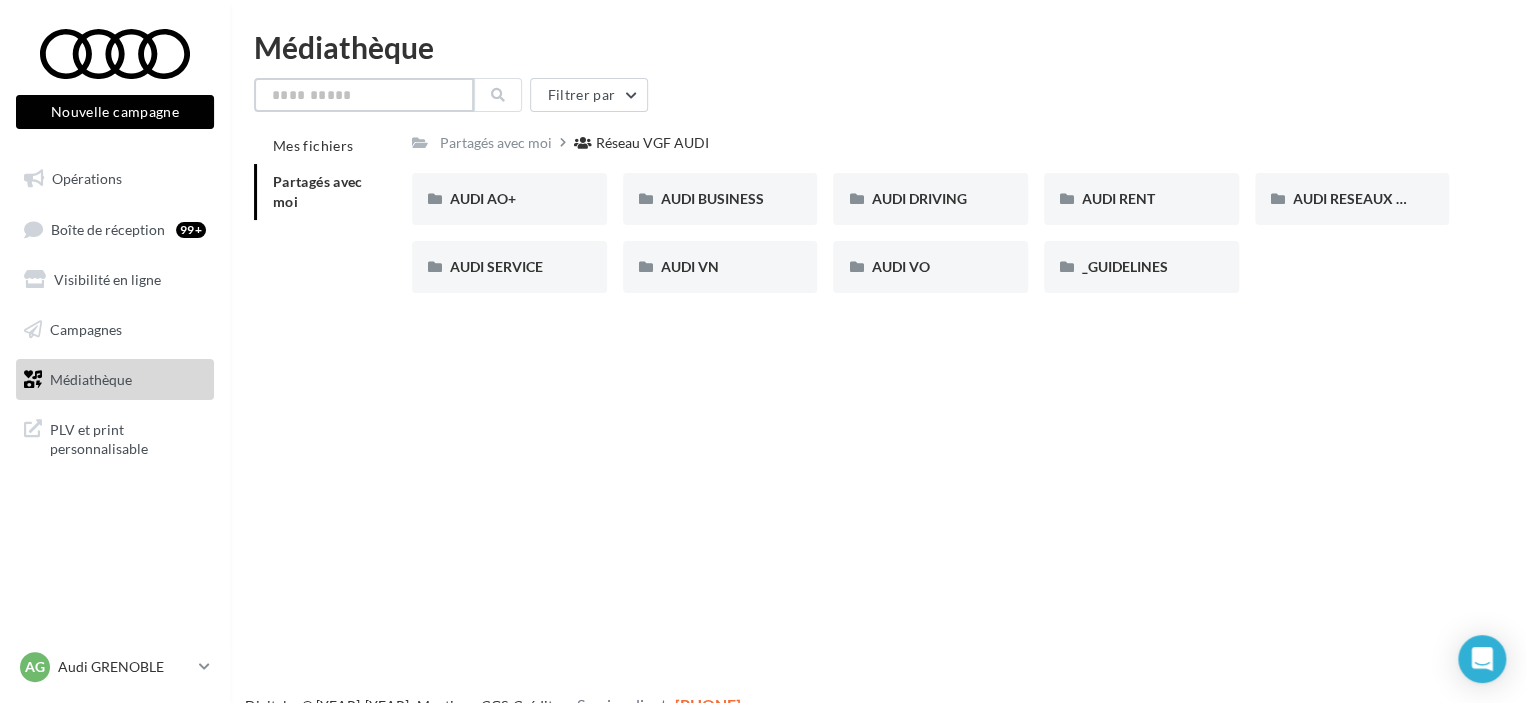 click at bounding box center [364, 95] 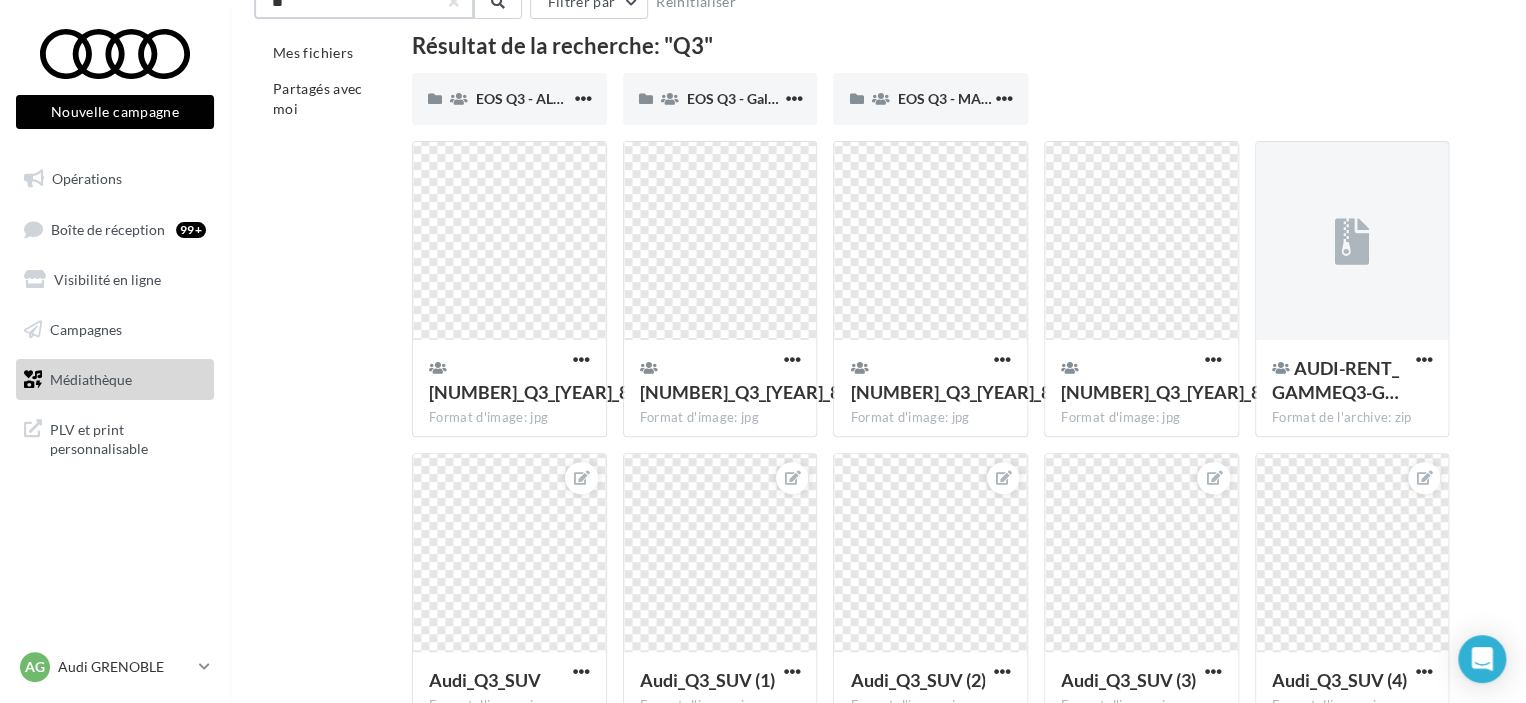 scroll, scrollTop: 64, scrollLeft: 0, axis: vertical 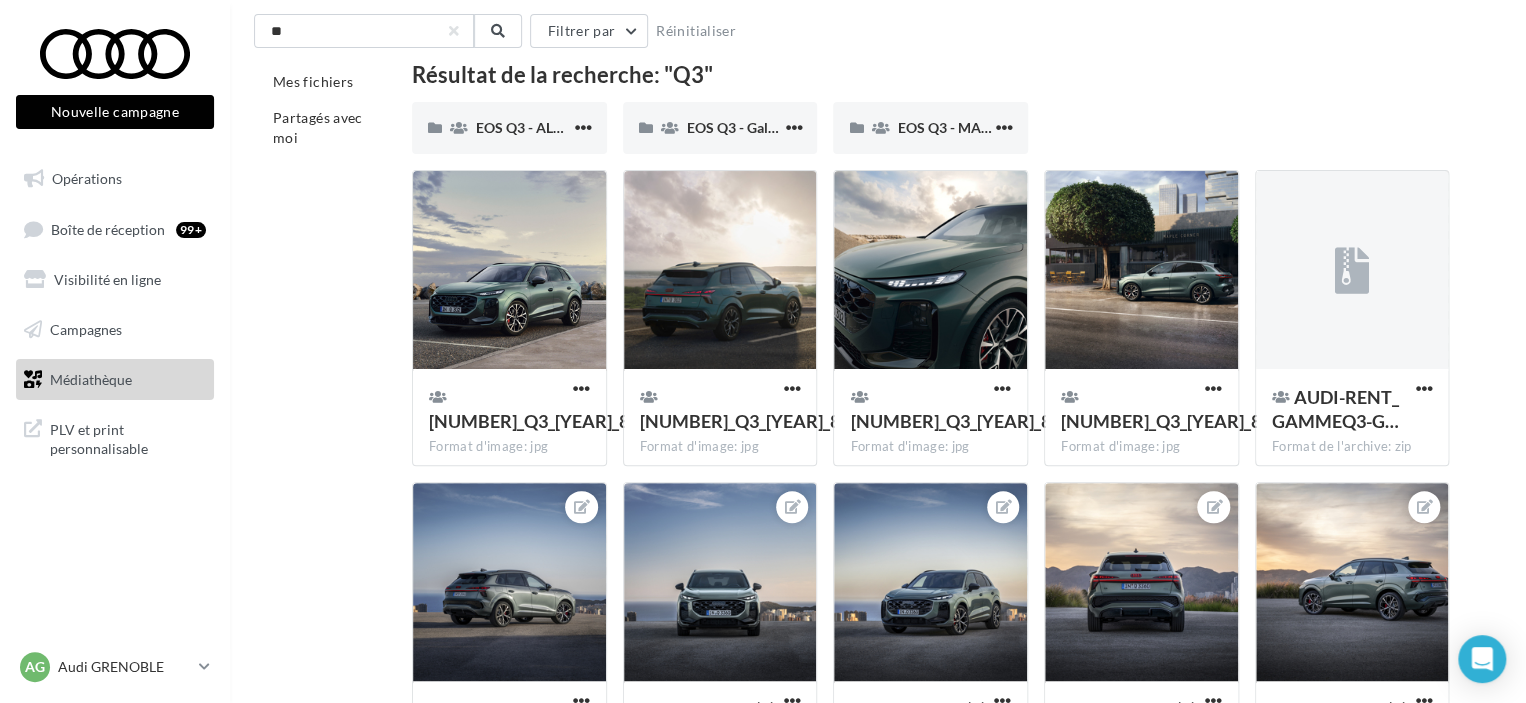 click on "Résultat de la recherche: "Q3"" at bounding box center (930, 75) 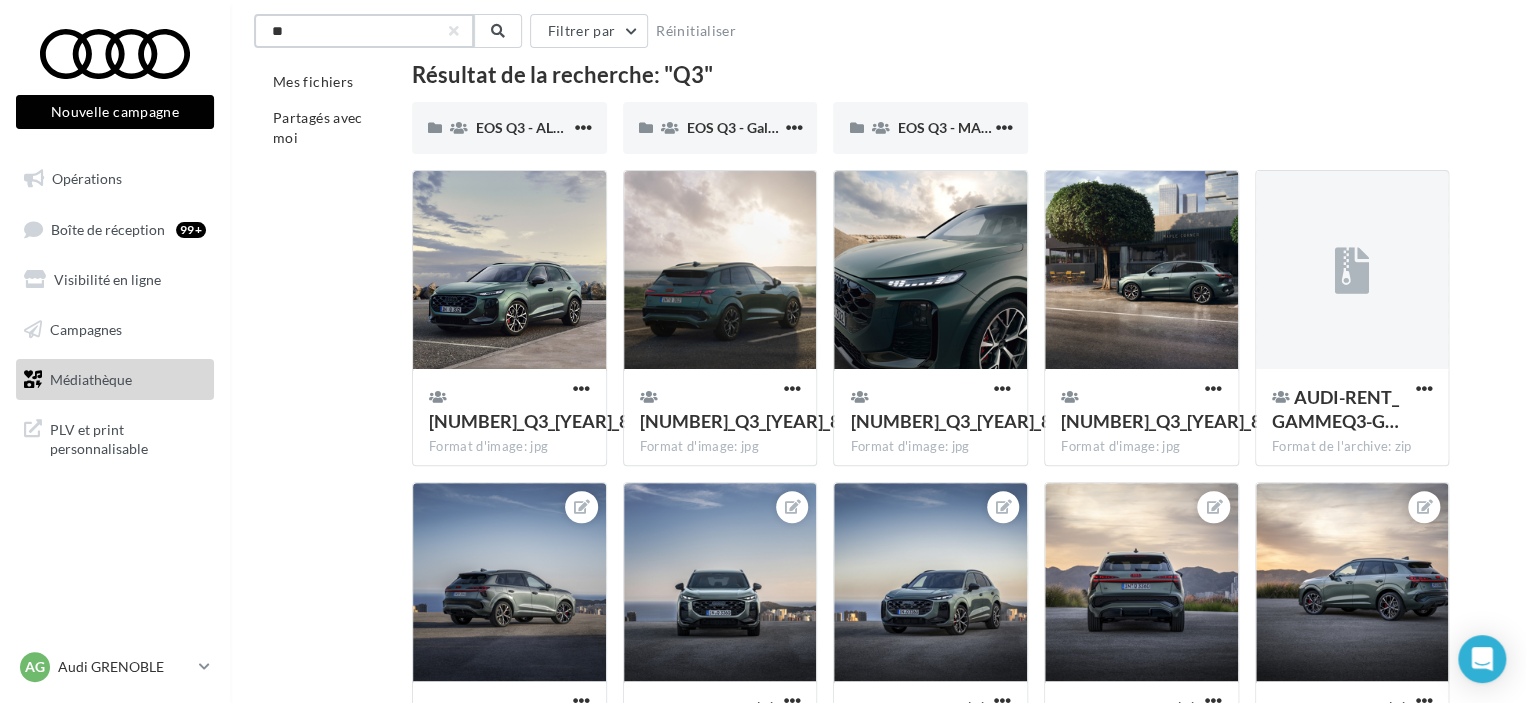 click on "**" at bounding box center (364, 31) 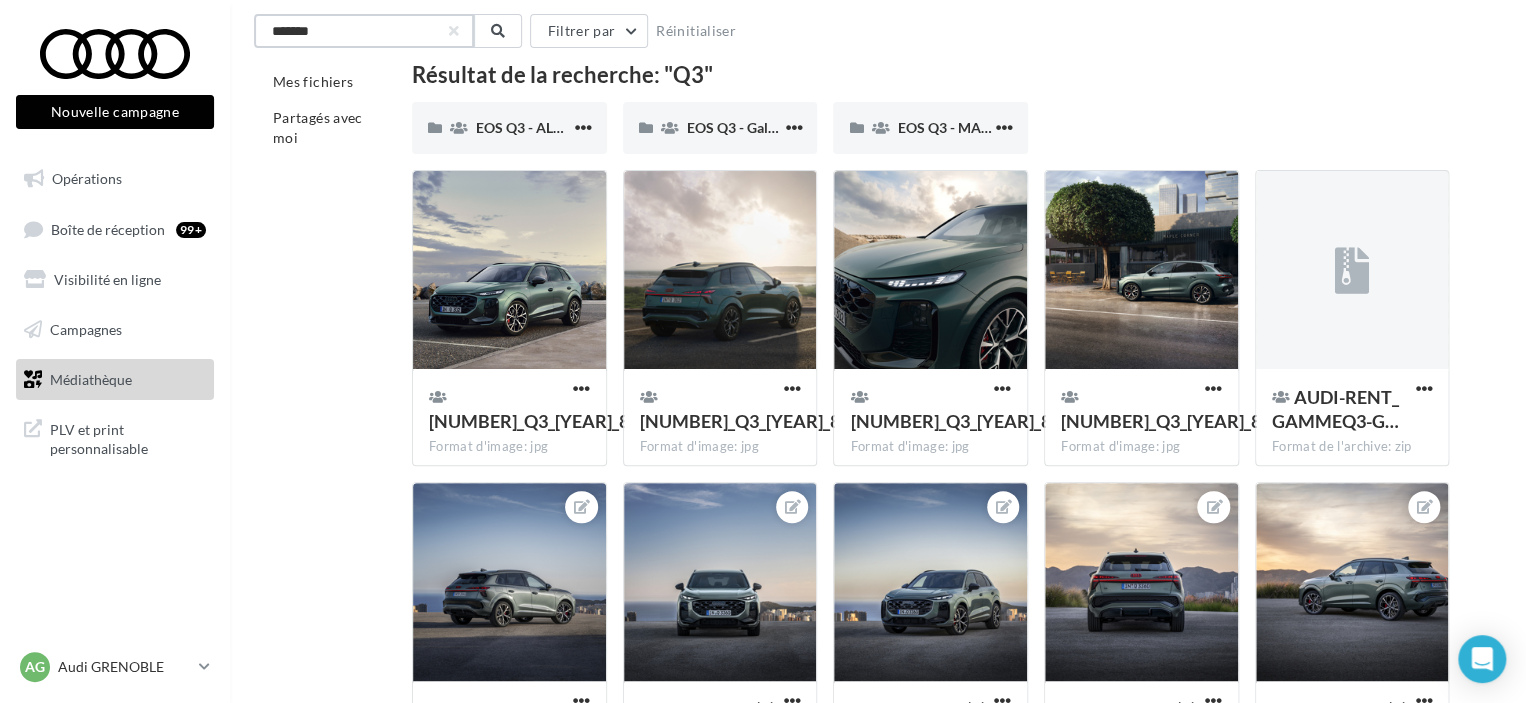 scroll, scrollTop: 32, scrollLeft: 0, axis: vertical 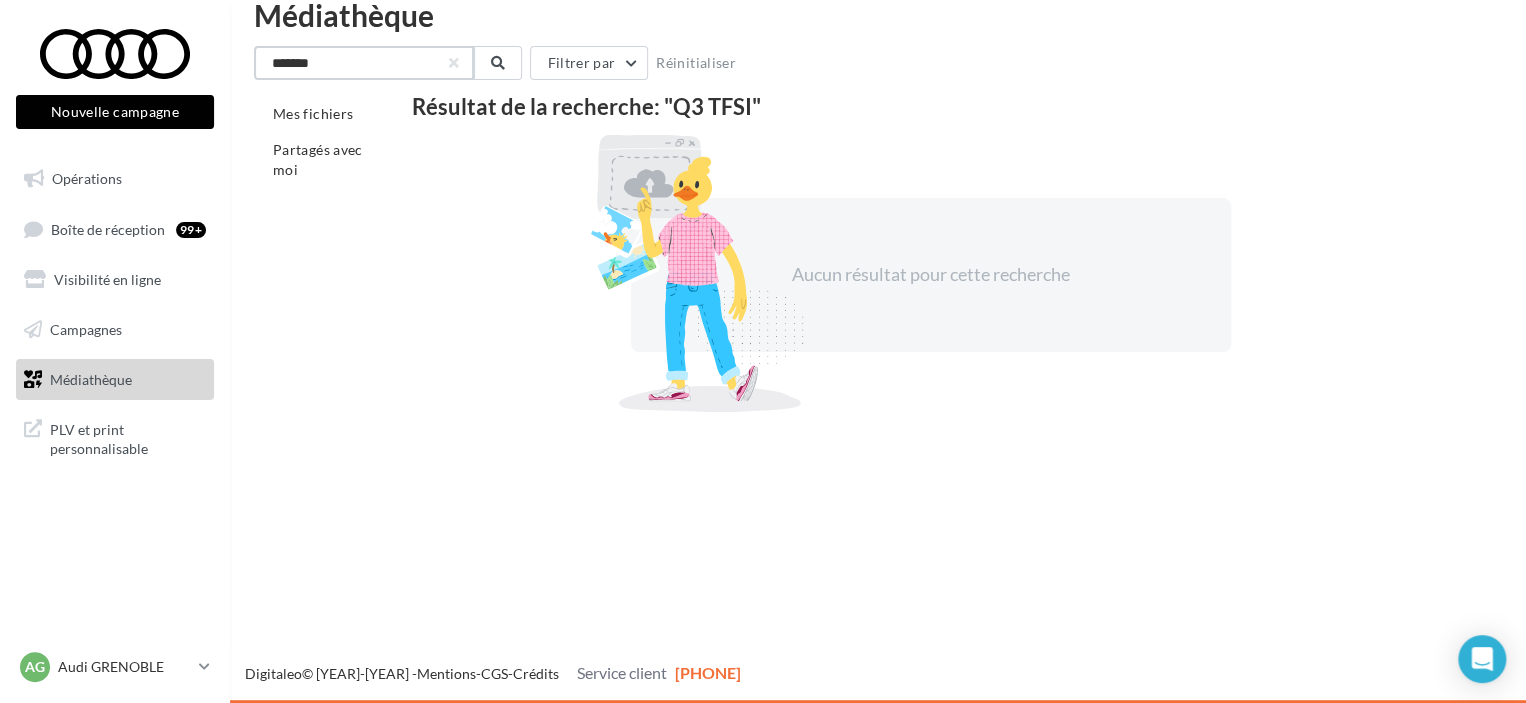 click on "*******" at bounding box center (364, 63) 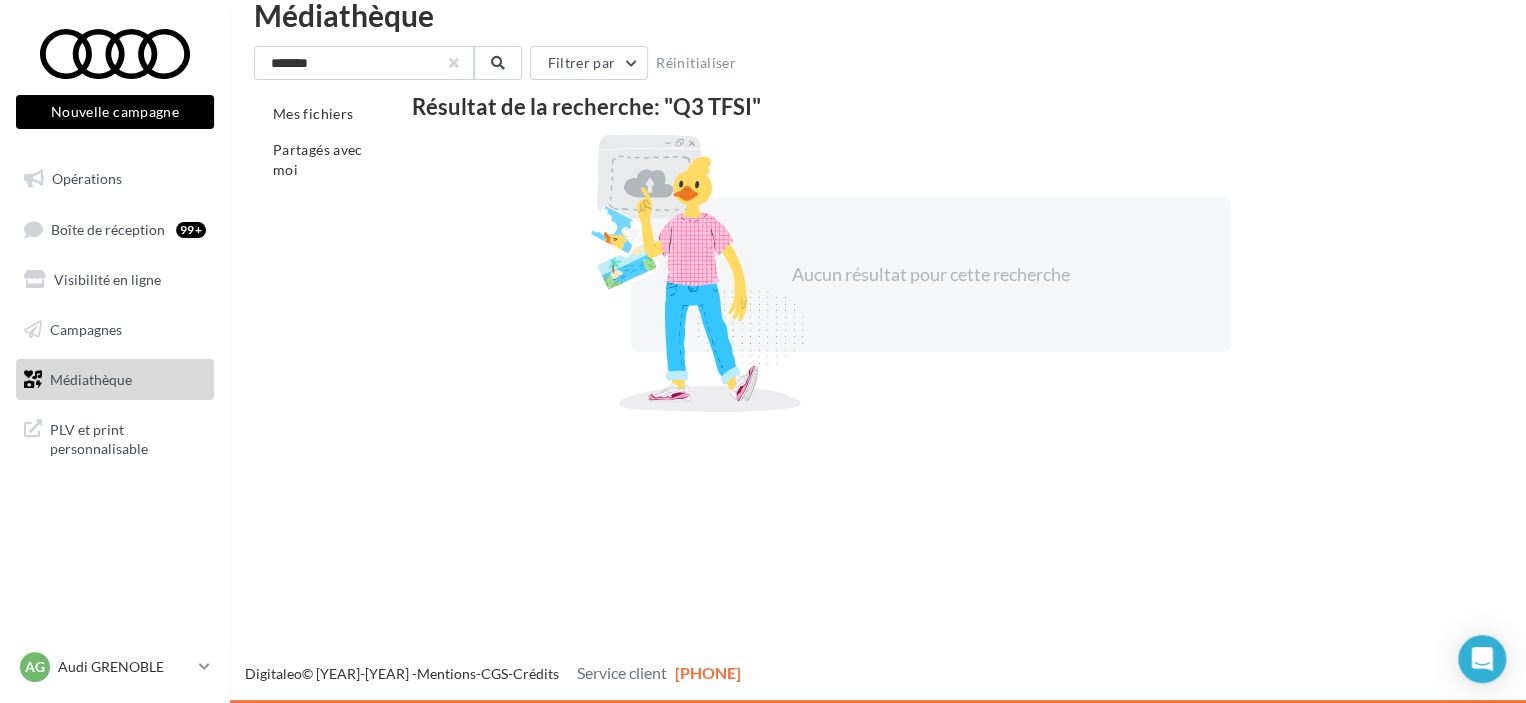 click at bounding box center [454, 63] 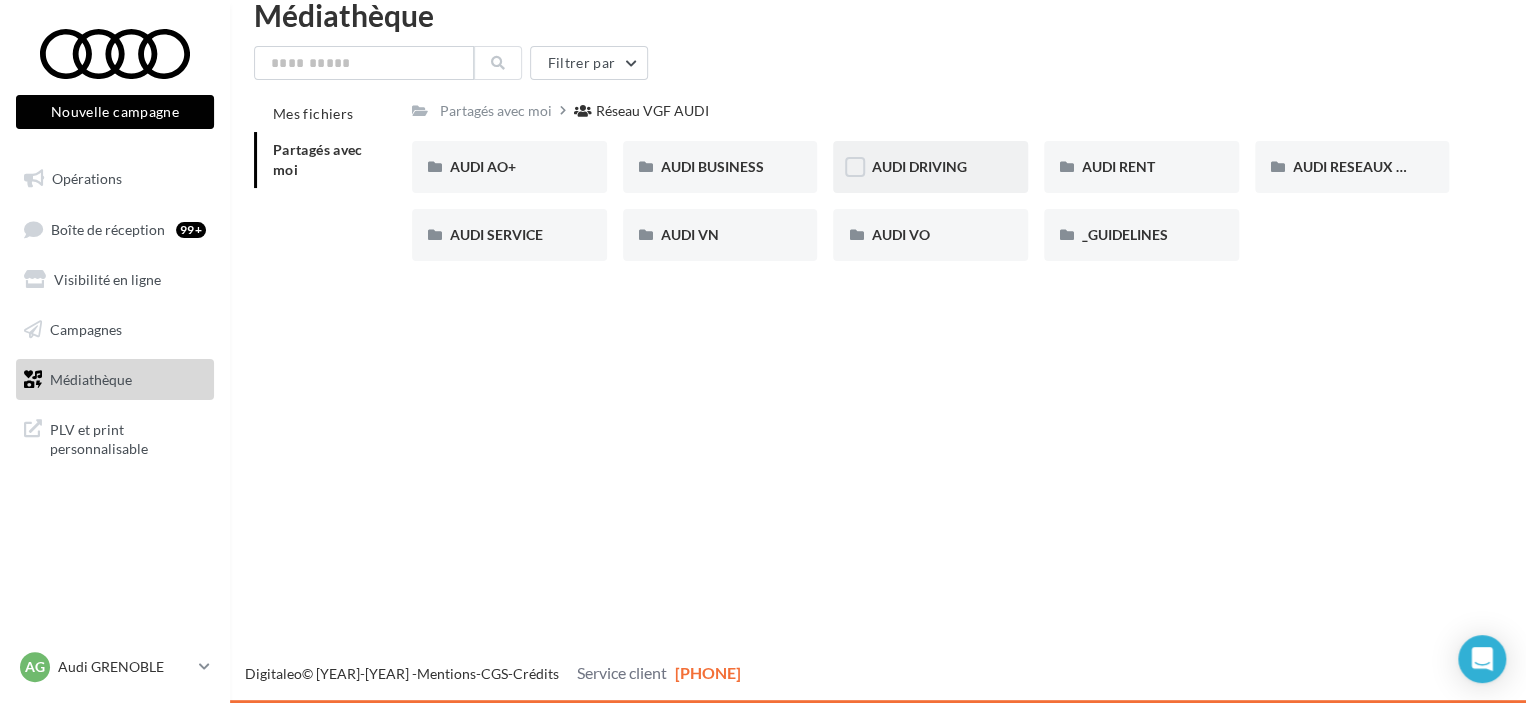 click on "AUDI DRIVING" at bounding box center (918, 166) 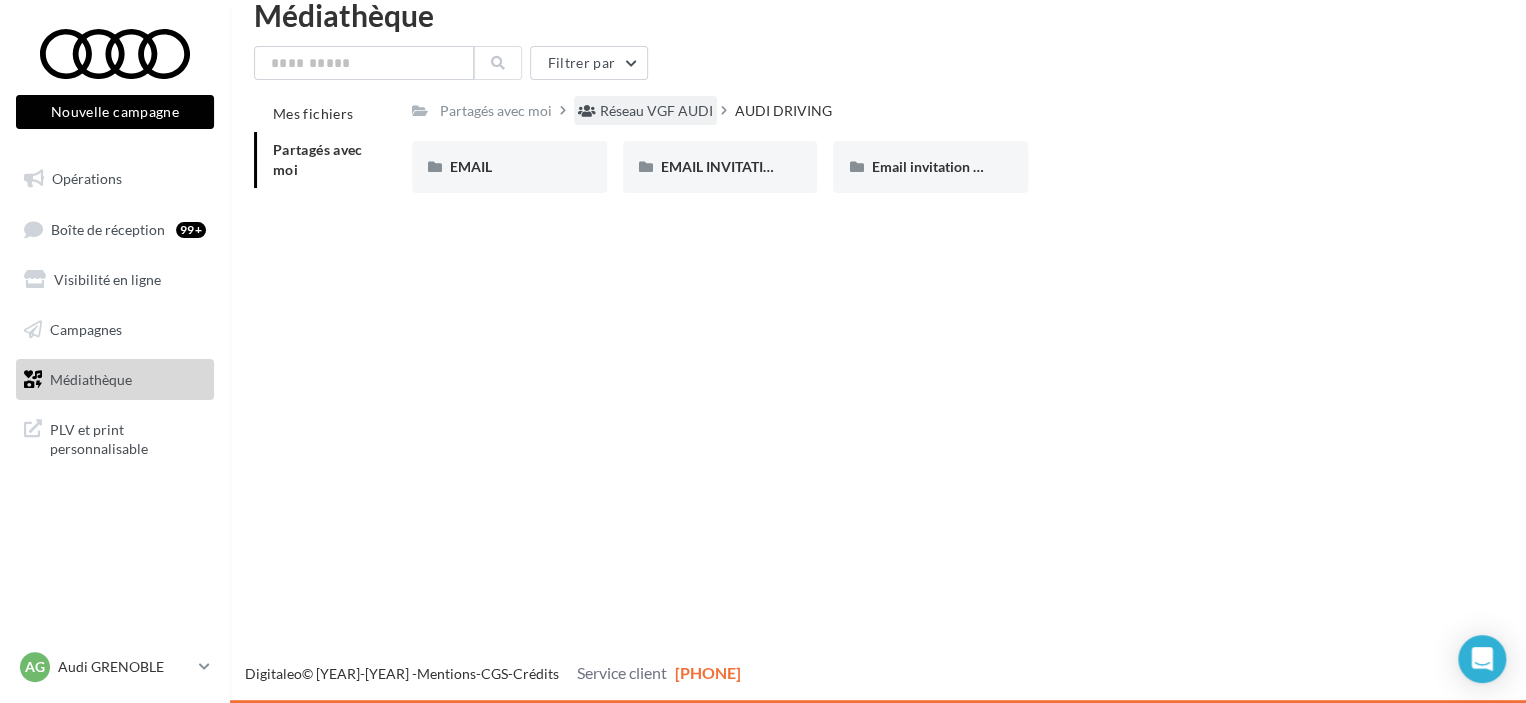 click on "Réseau VGF AUDI" at bounding box center [496, 110] 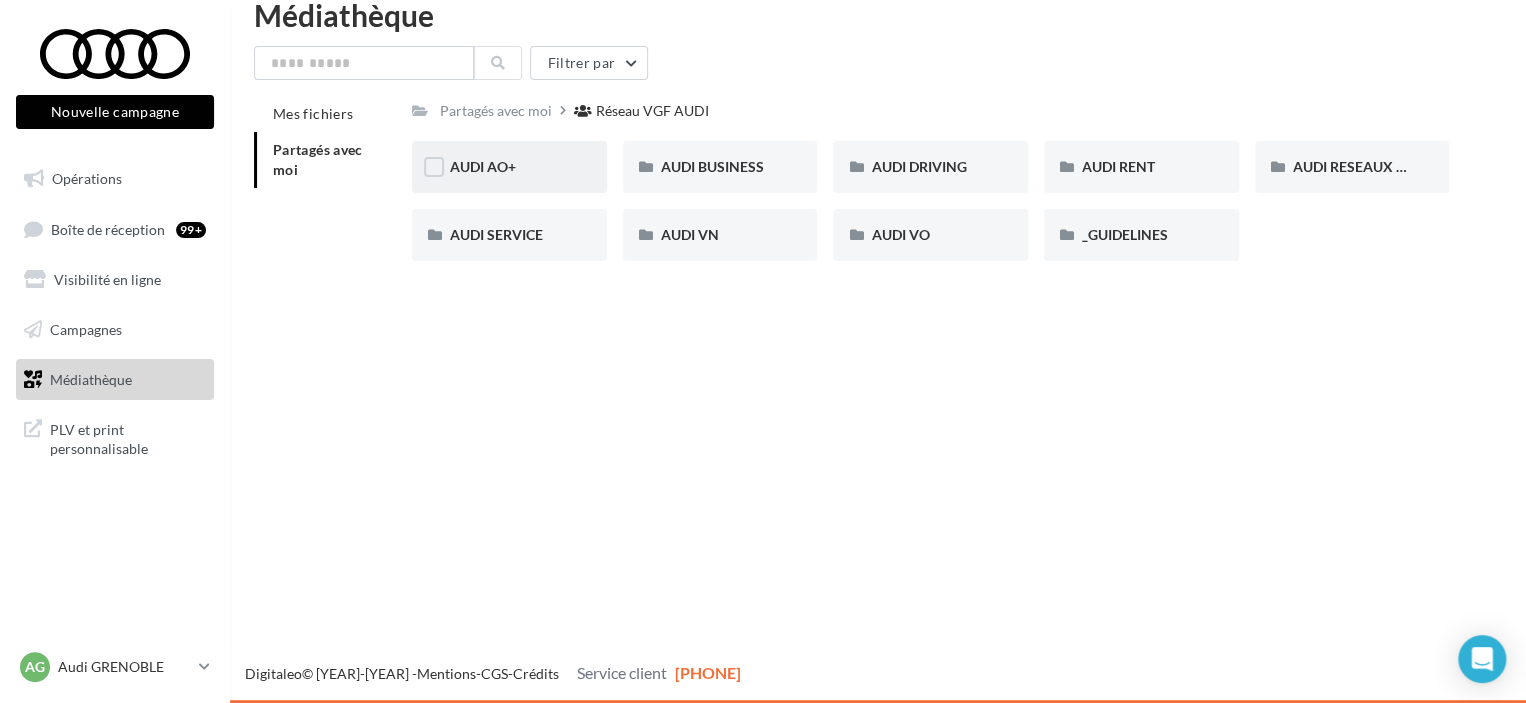 click on "AUDI AO+" at bounding box center (509, 167) 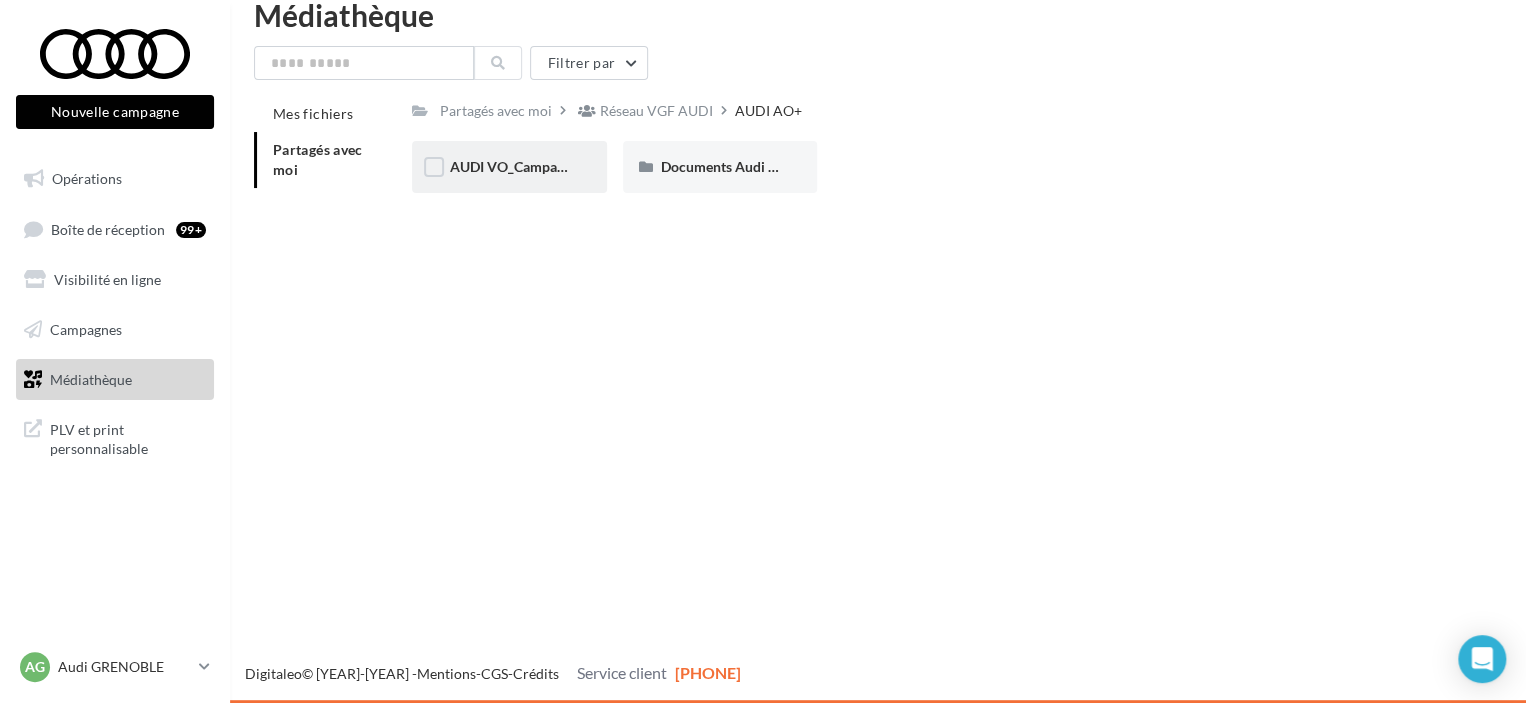 click on "AUDI VO_Campagne_Octobre" at bounding box center [509, 167] 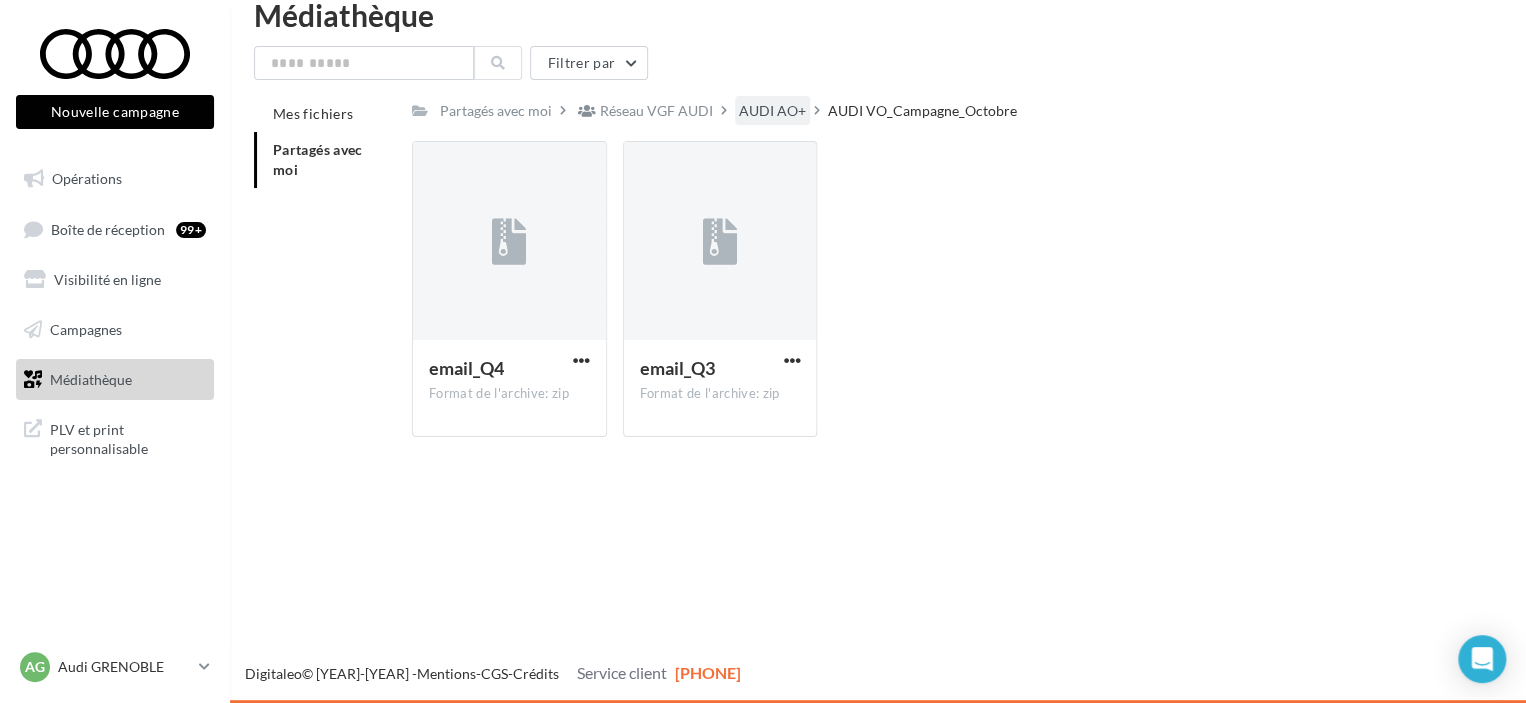click on "AUDI AO+" at bounding box center (496, 111) 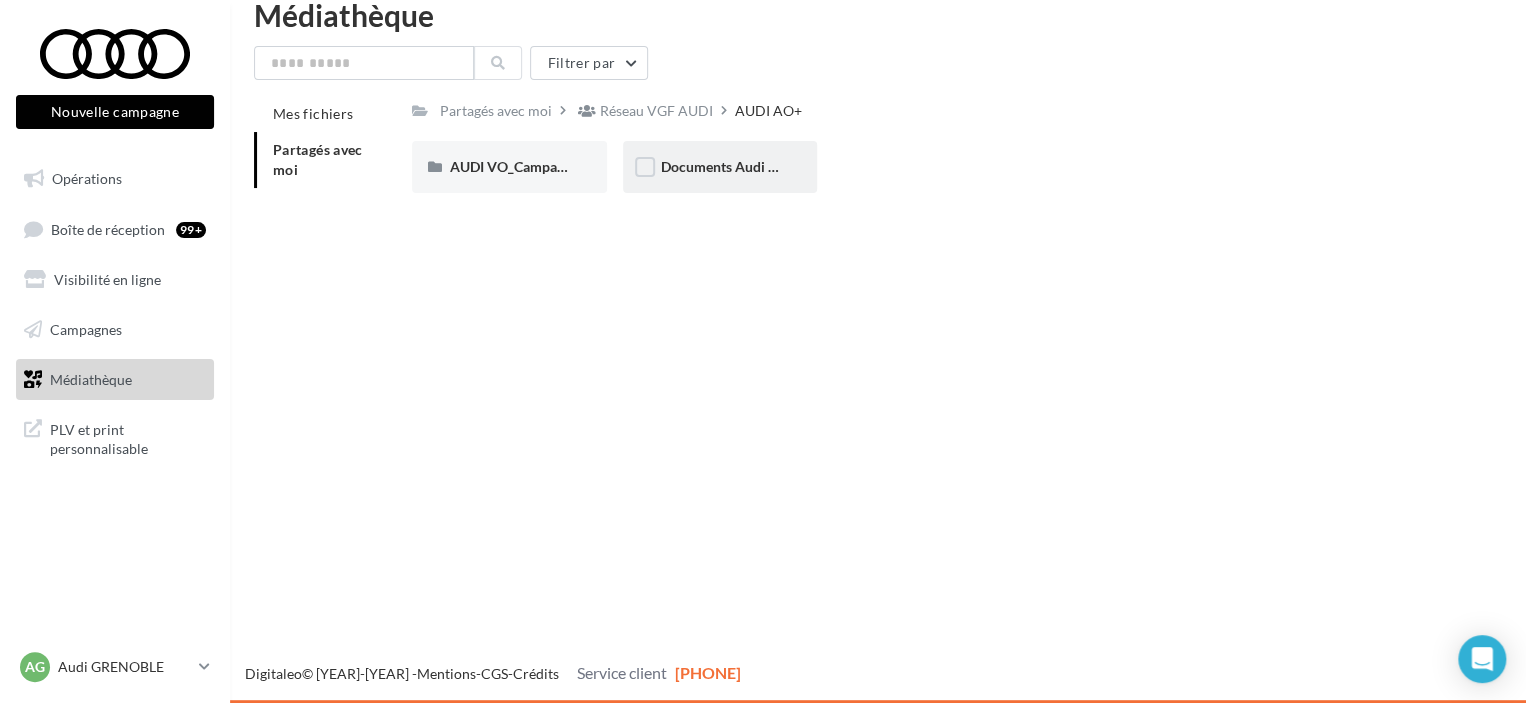 click on "Documents Audi Occasion :plus" at bounding box center [509, 167] 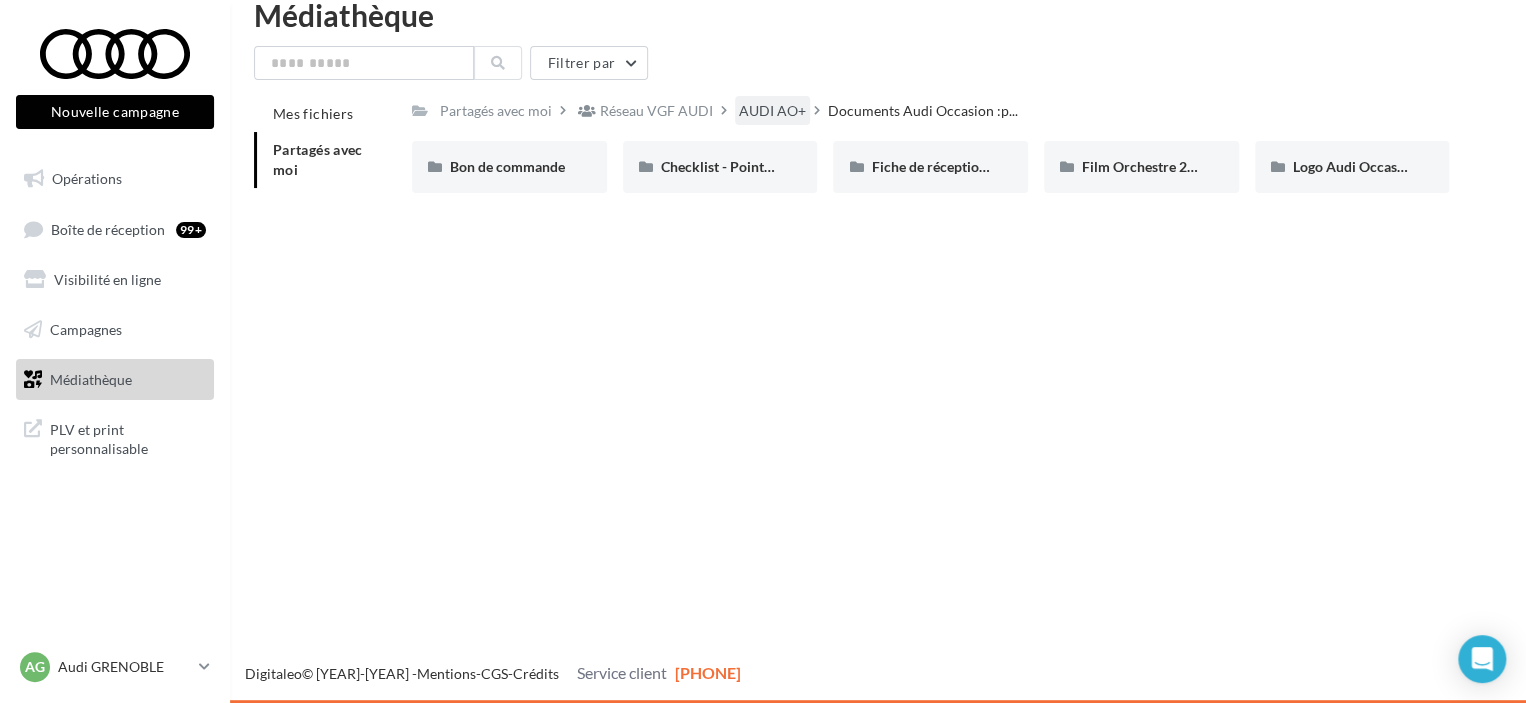 click on "AUDI AO+" at bounding box center (496, 111) 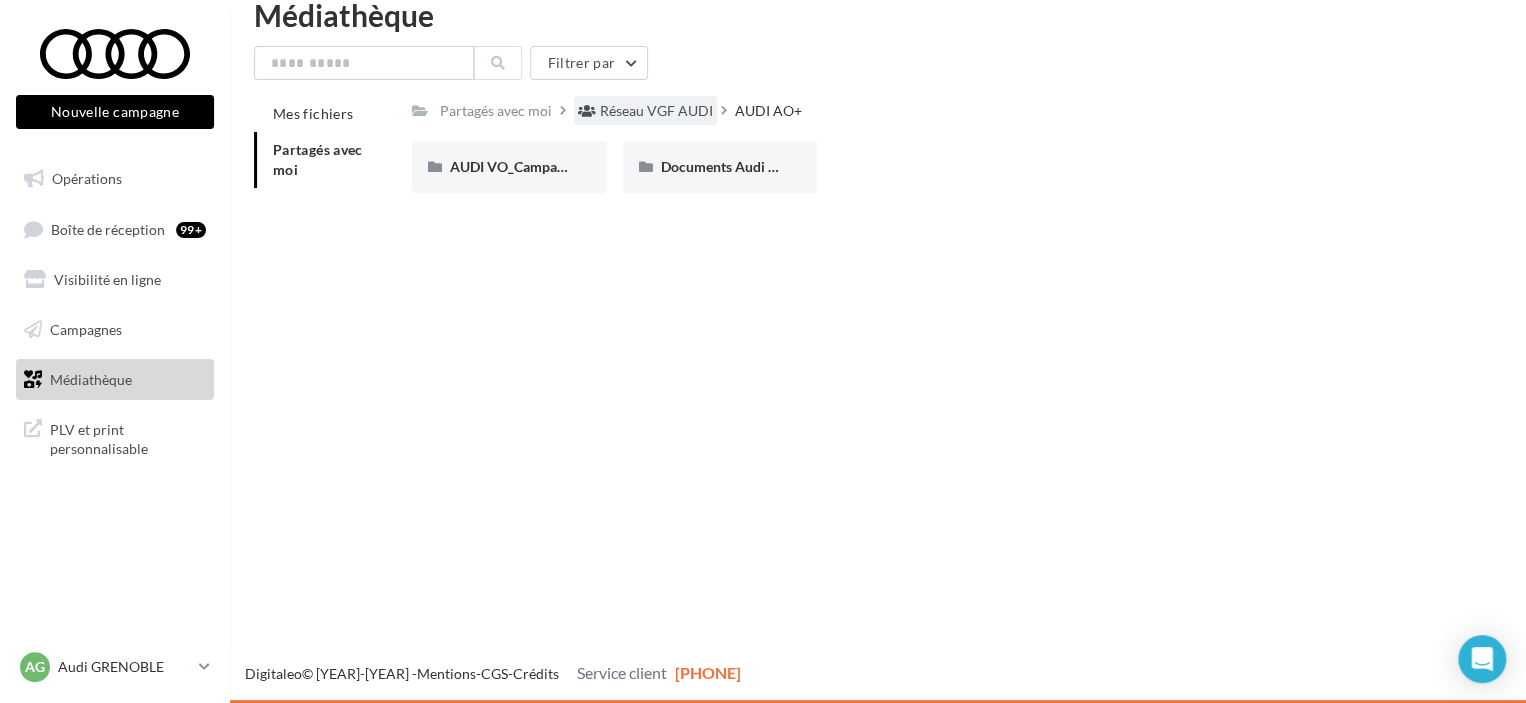 click on "Réseau VGF AUDI" at bounding box center (656, 111) 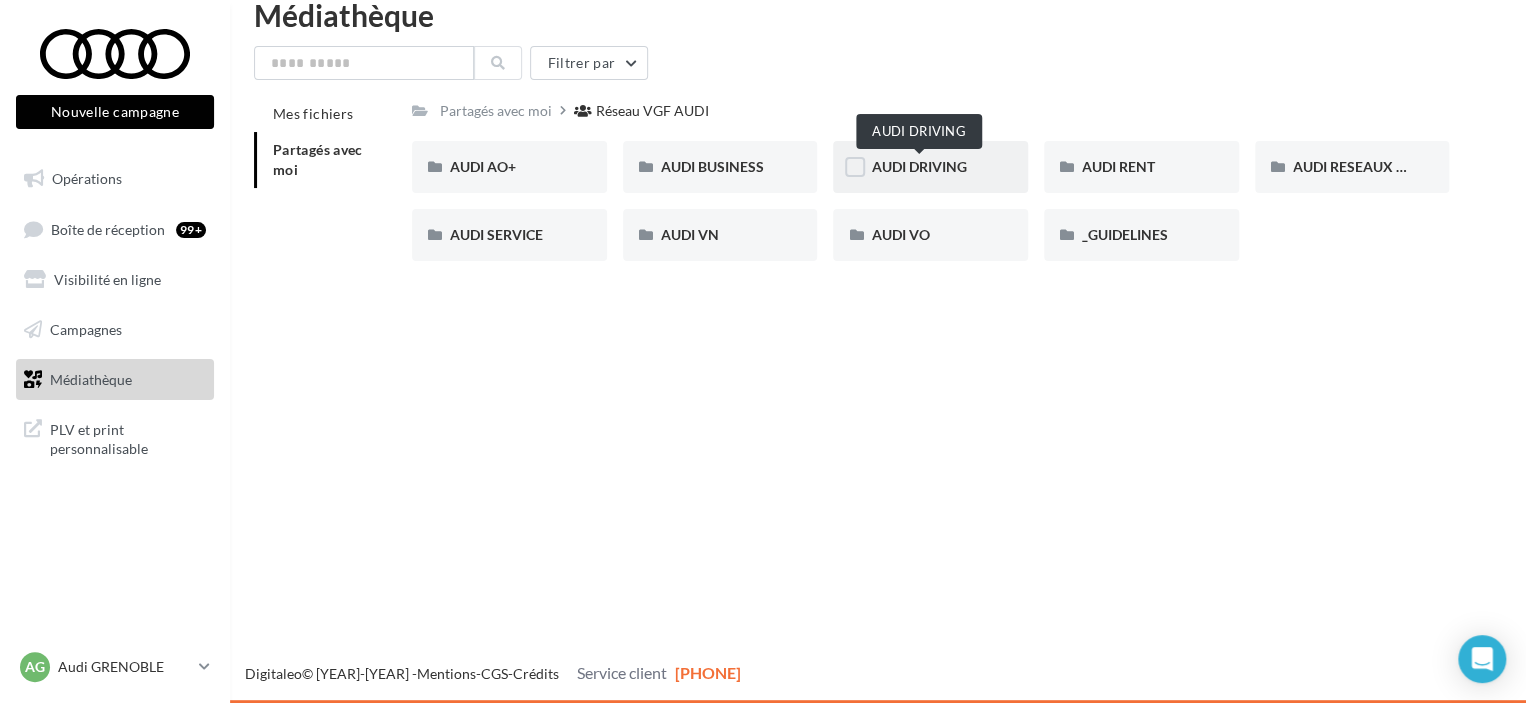 click on "AUDI DRIVING" at bounding box center [918, 166] 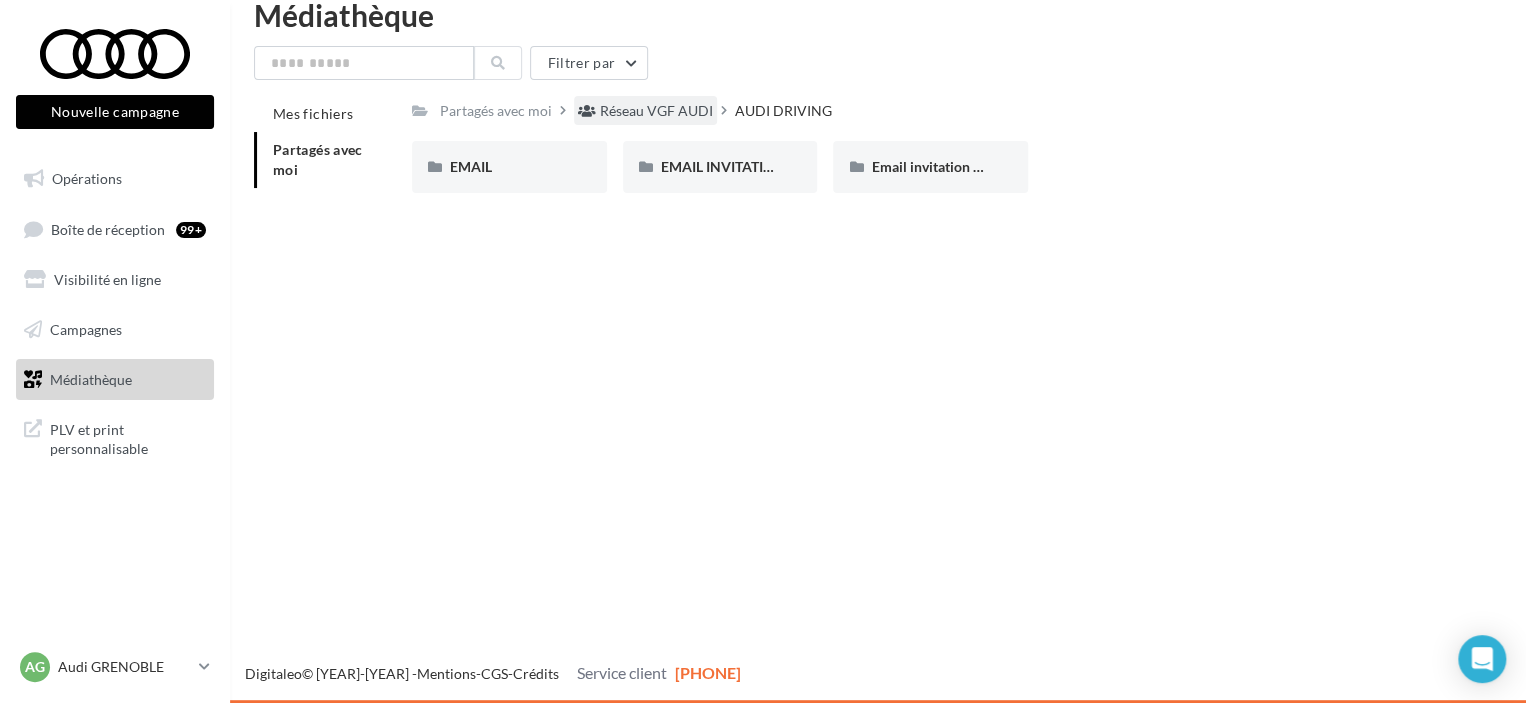 click on "Réseau VGF AUDI" at bounding box center (656, 111) 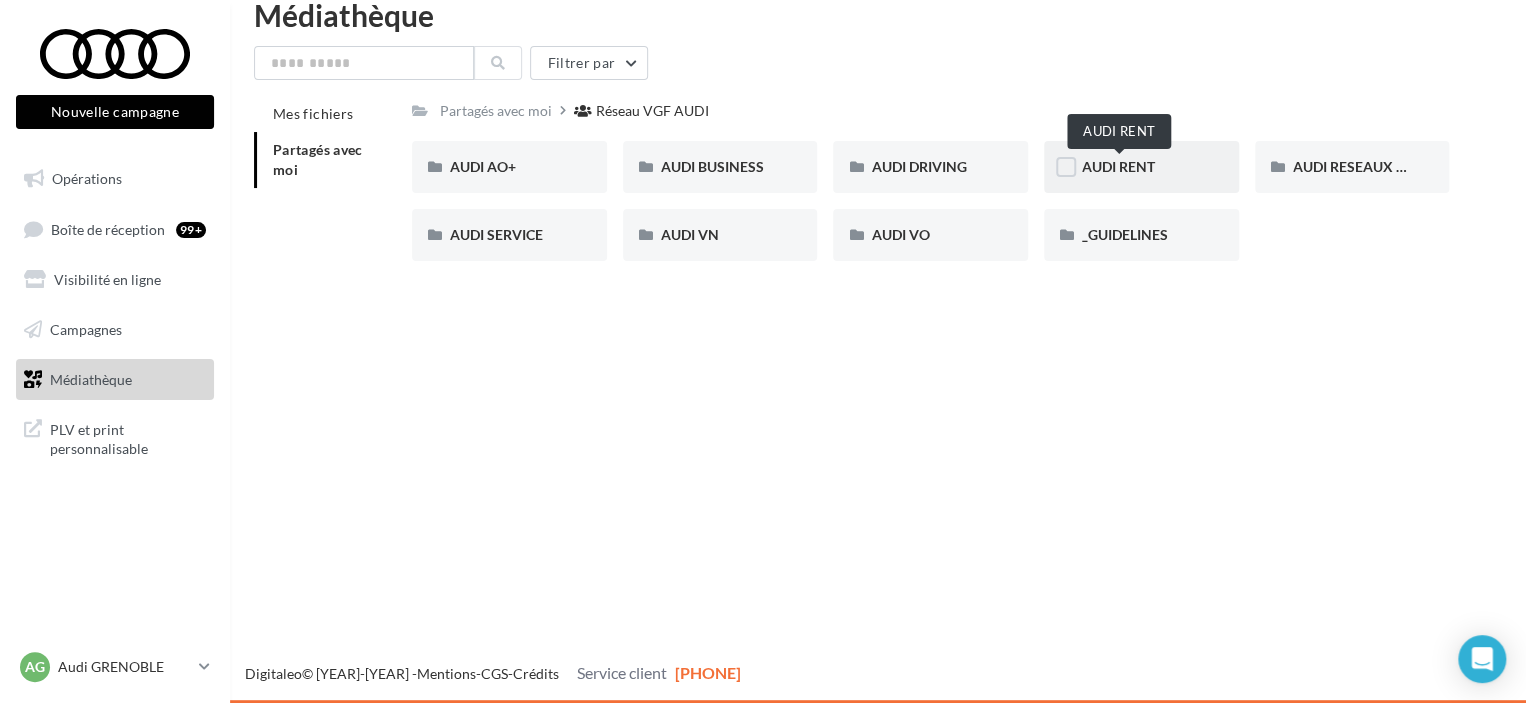 click on "AUDI RENT" at bounding box center [1118, 166] 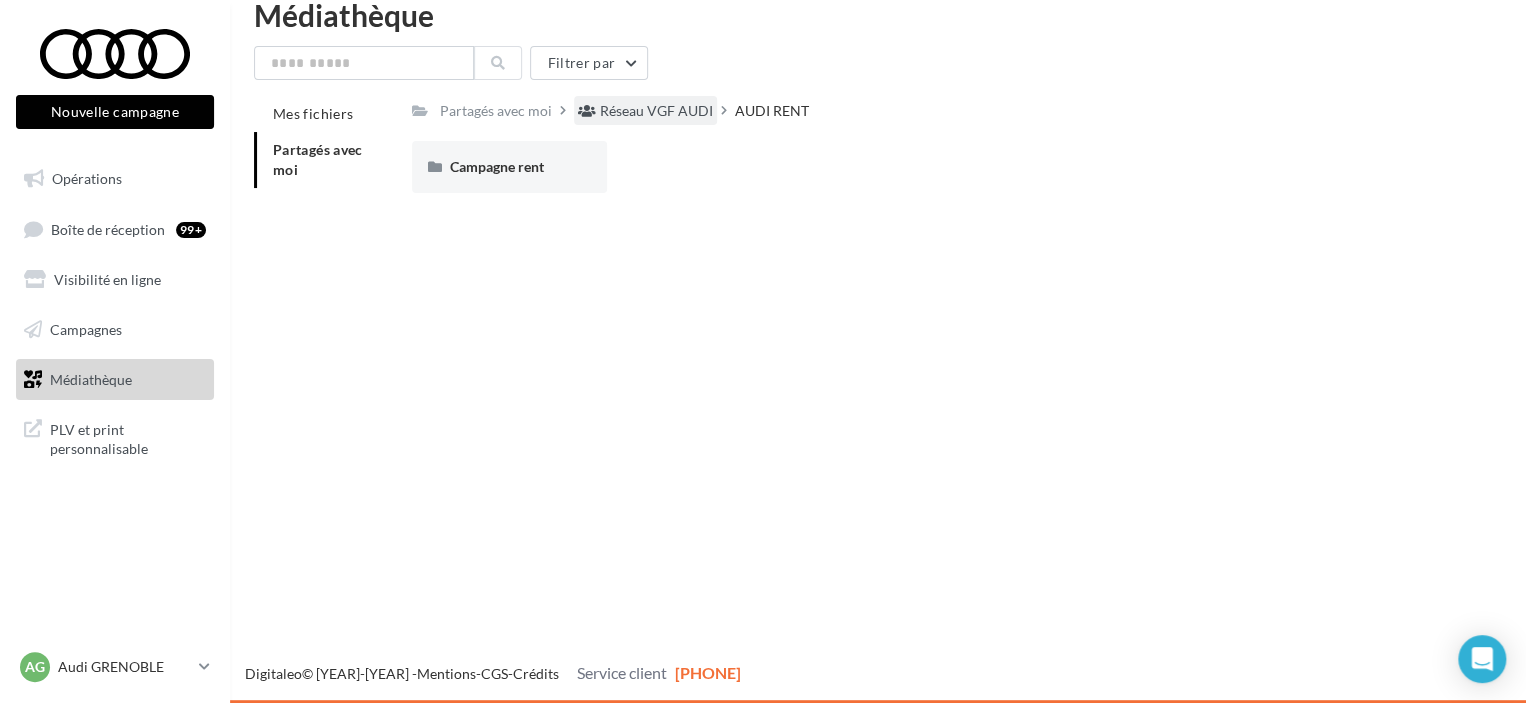 click on "Réseau VGF AUDI" at bounding box center (656, 111) 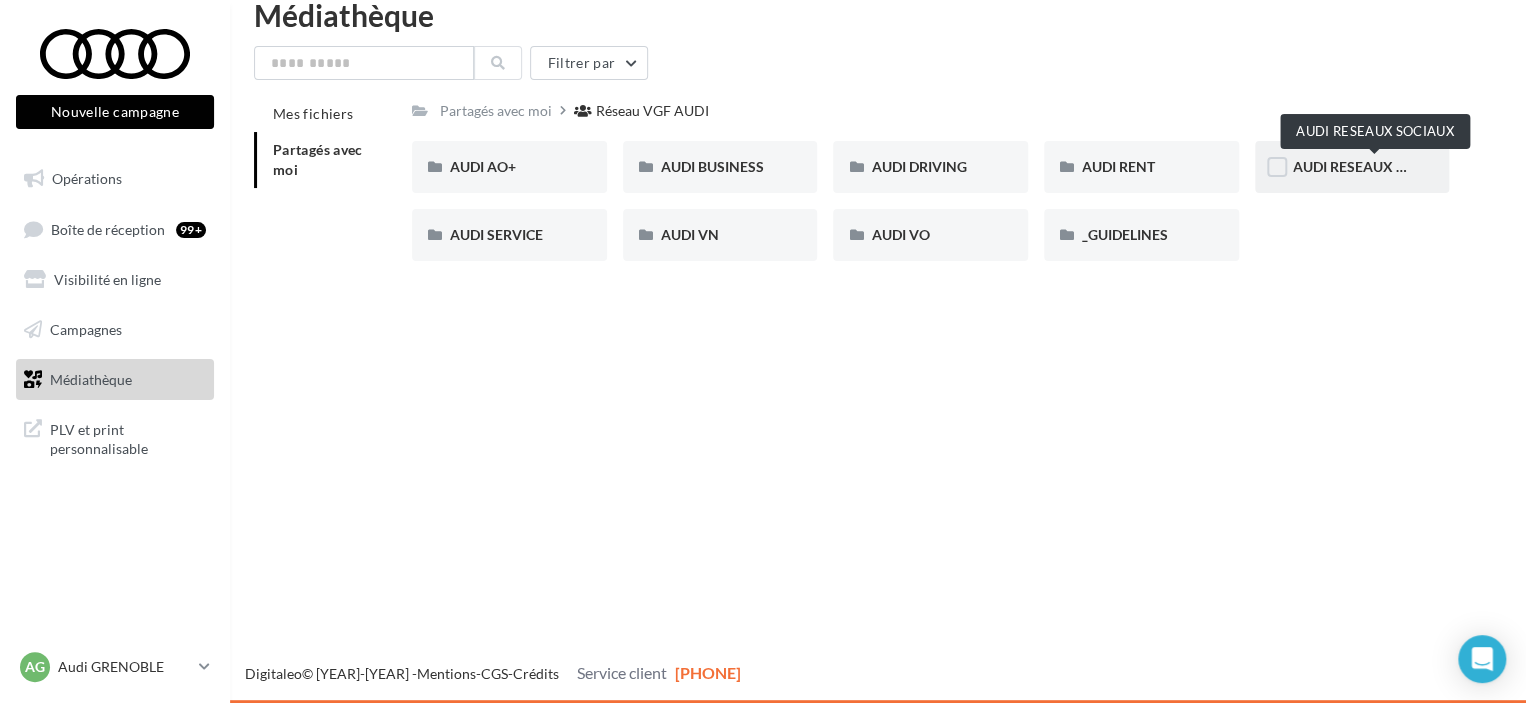 click on "AUDI RESEAUX SOCIAUX" at bounding box center [509, 167] 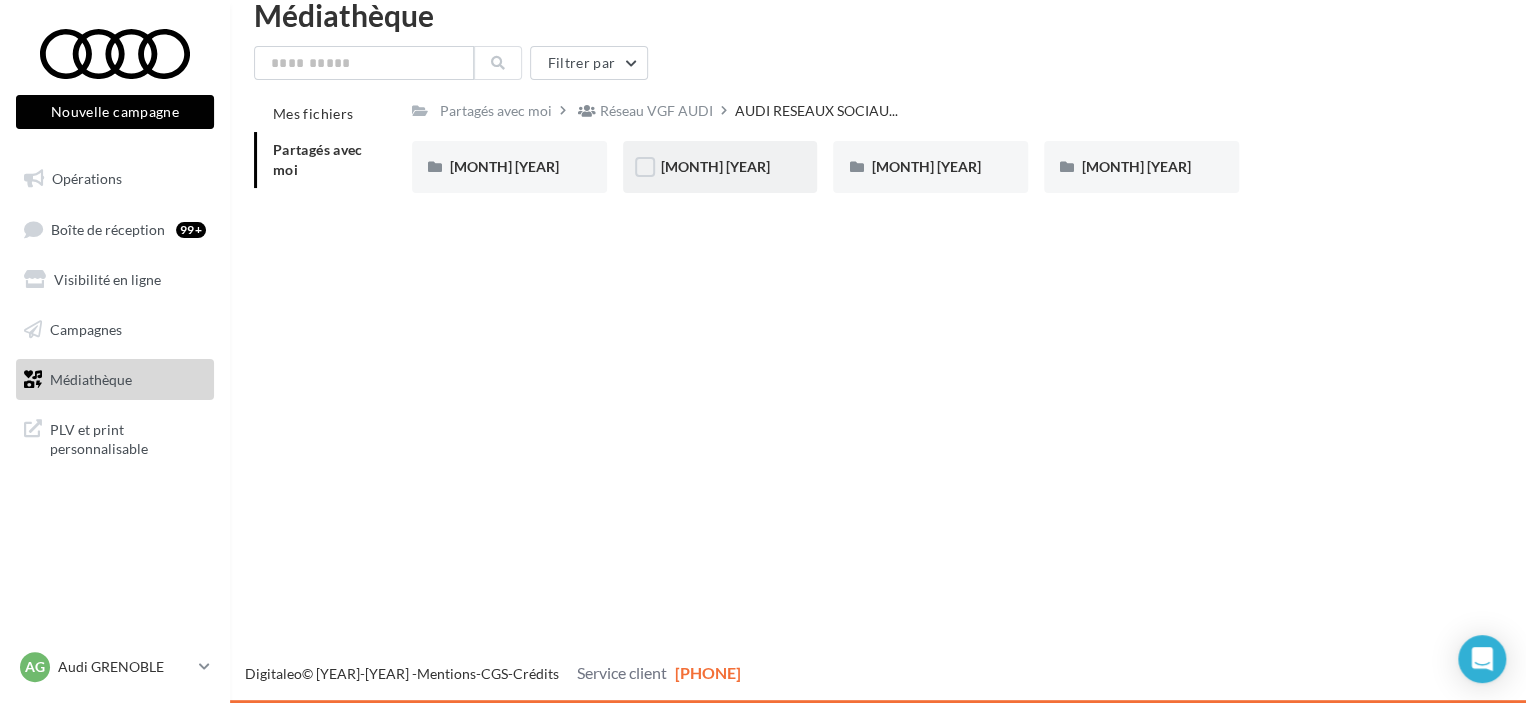 click on "[MONTH] [YEAR]" at bounding box center (509, 167) 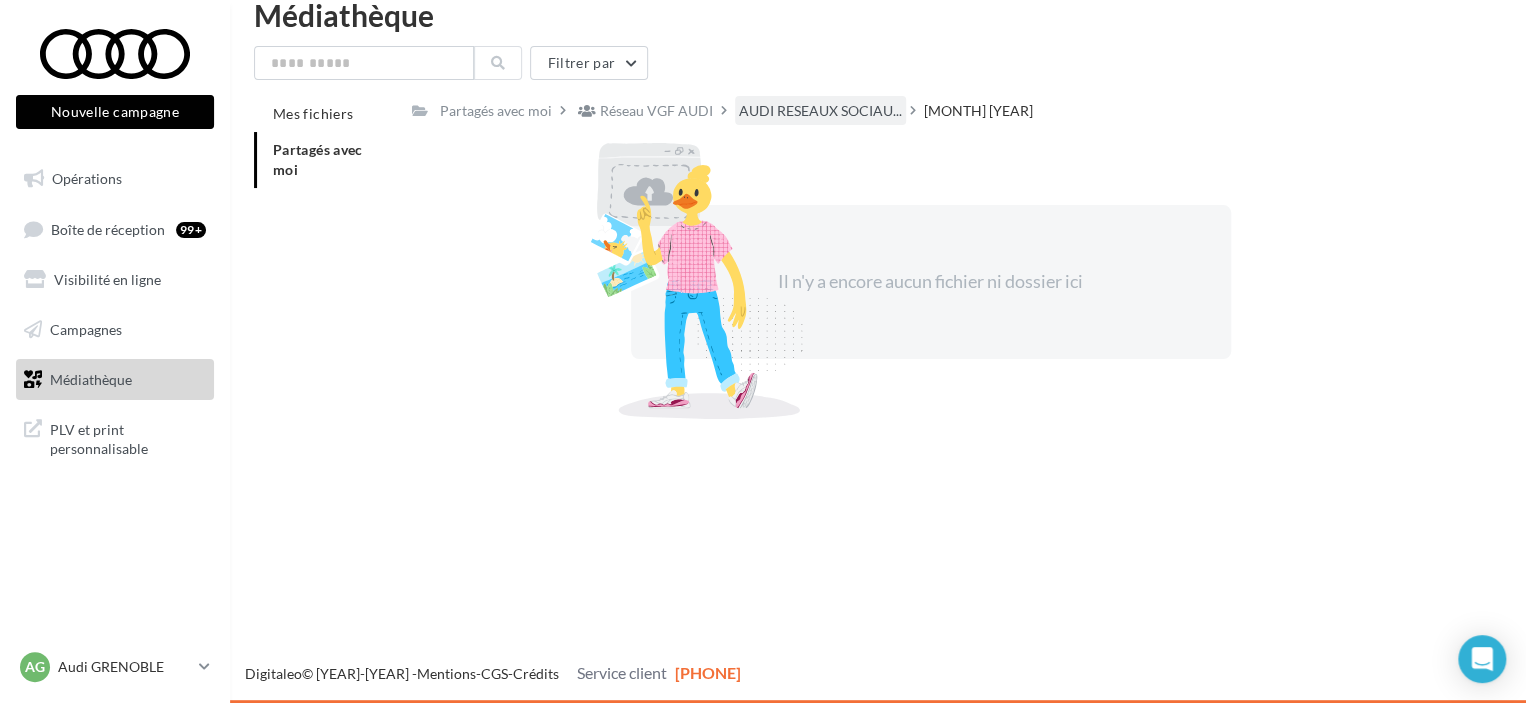 click on "AUDI RESEAUX SOCIAU..." at bounding box center [820, 111] 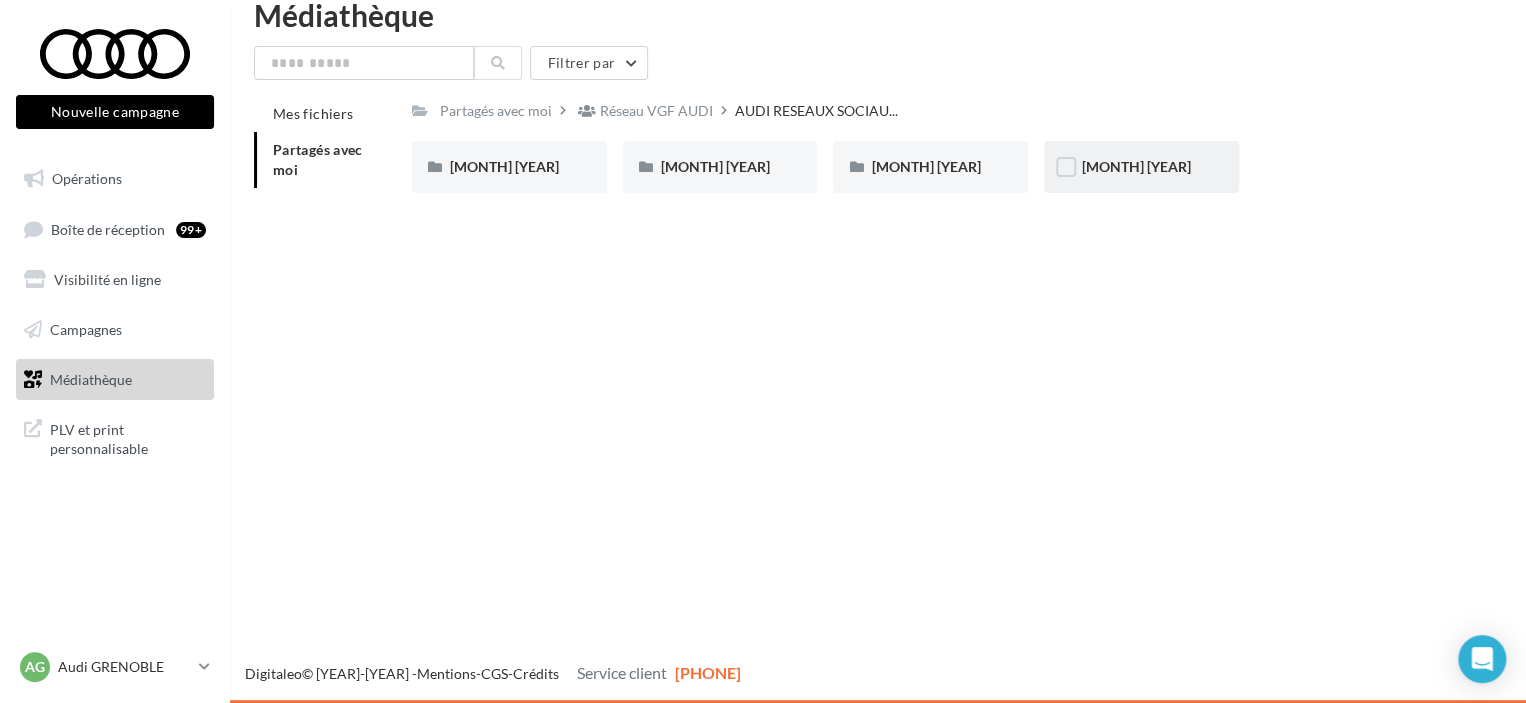 click on "[MONTH] [YEAR]" at bounding box center (509, 167) 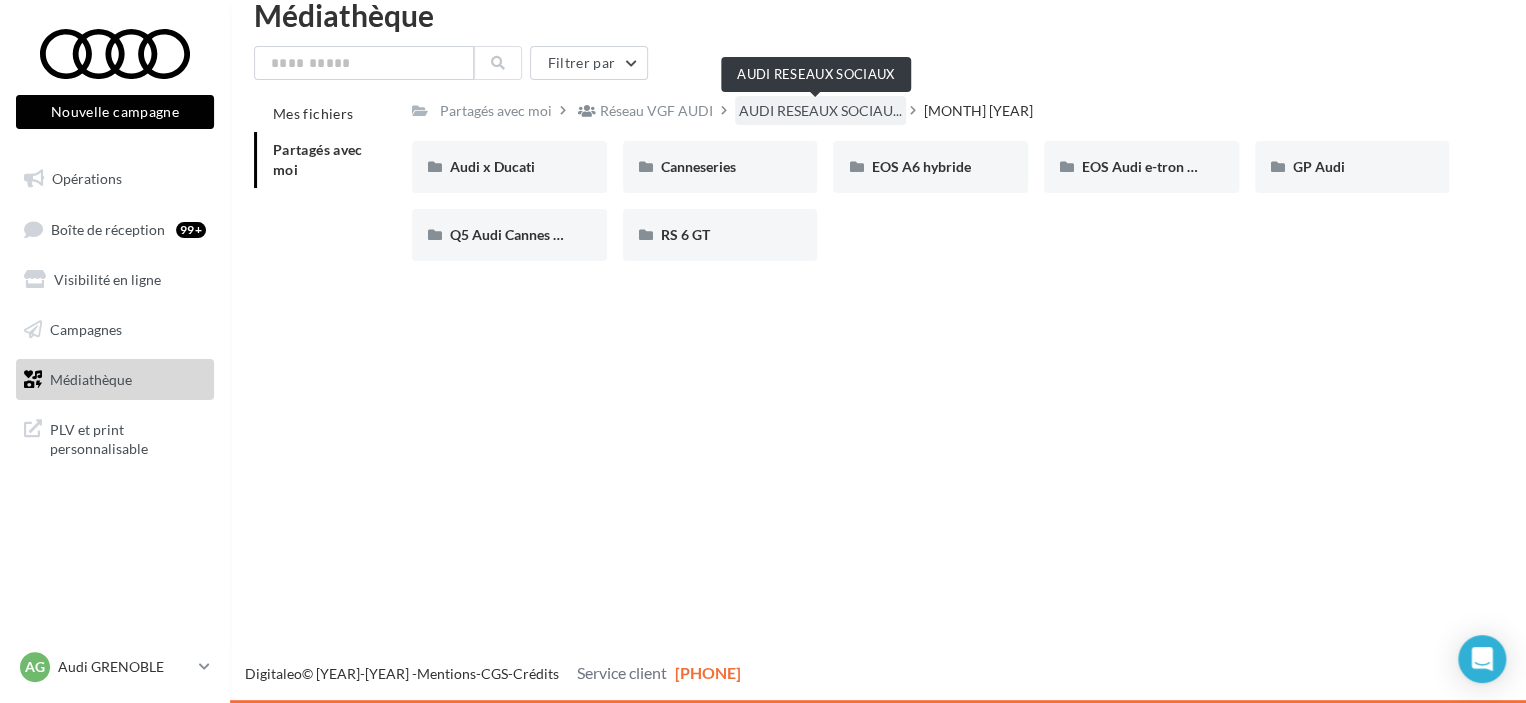 click on "AUDI RESEAUX SOCIAU..." at bounding box center [820, 111] 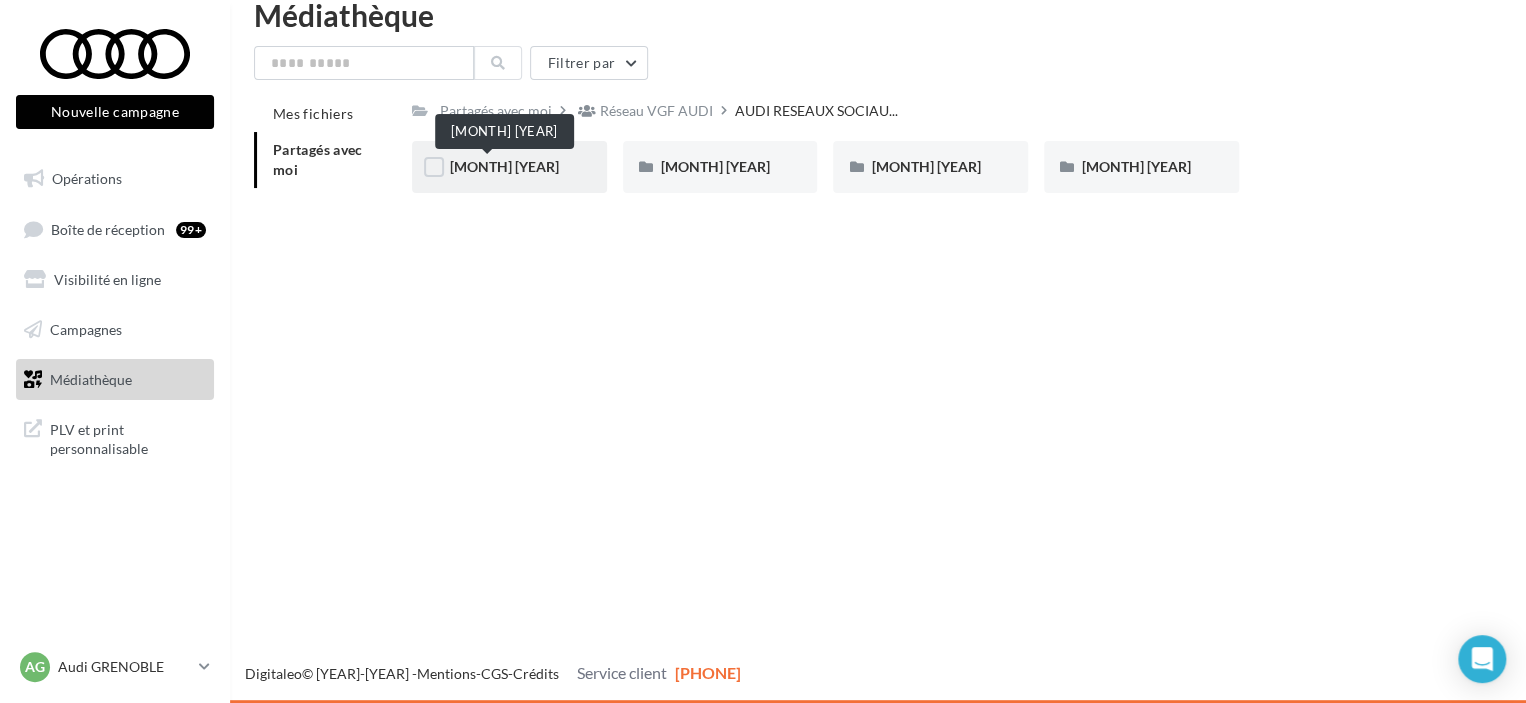 click on "[MONTH] [YEAR]" at bounding box center [504, 166] 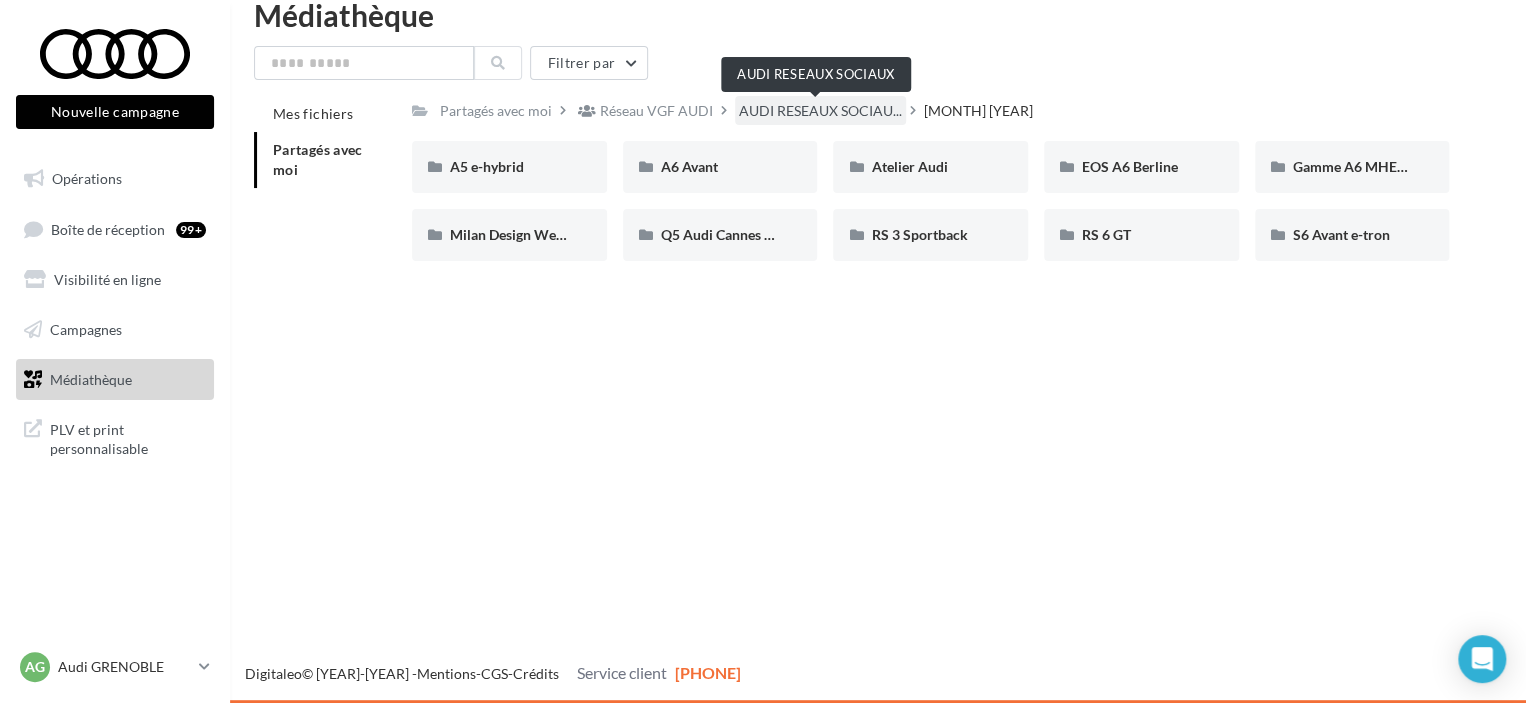 click on "AUDI RESEAUX SOCIAU..." at bounding box center [820, 111] 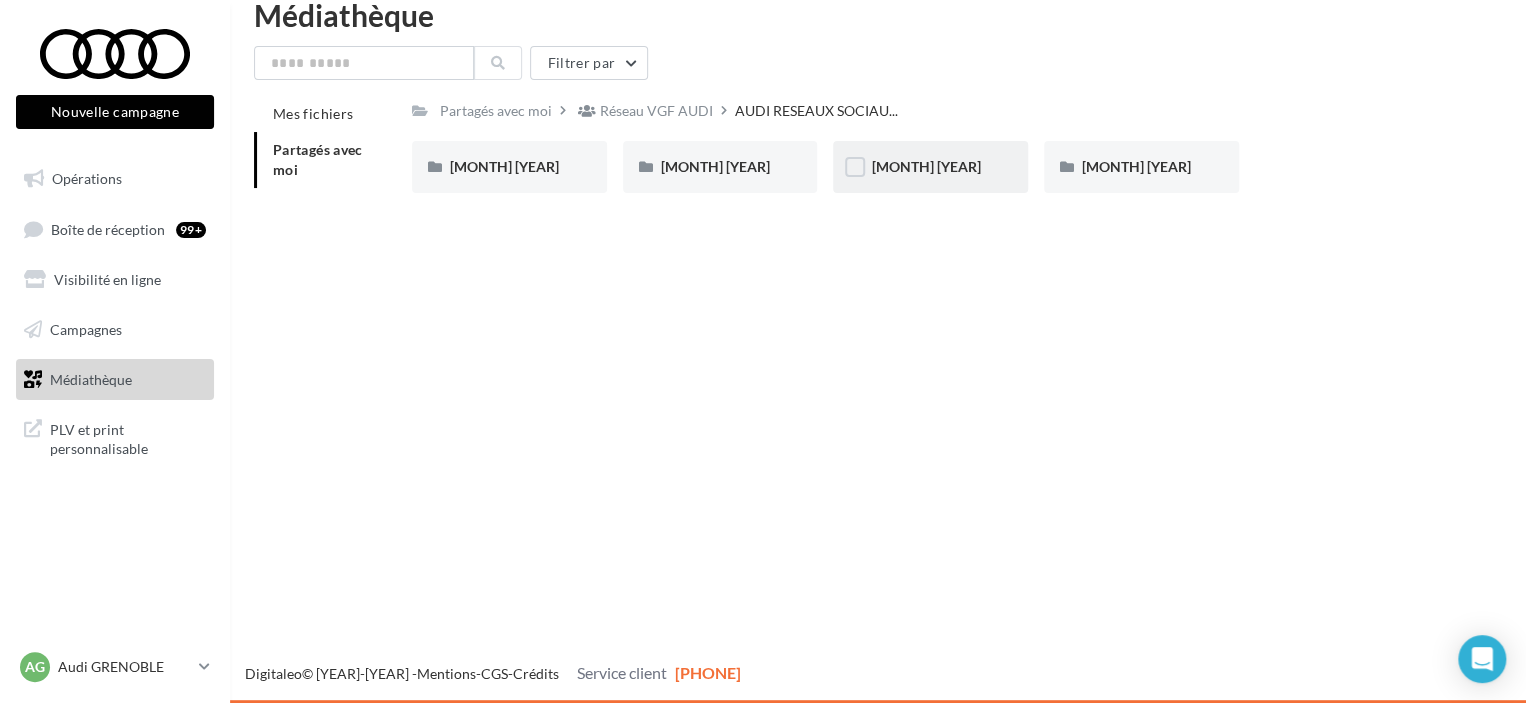 click on "[MONTH] [YEAR]" at bounding box center [509, 167] 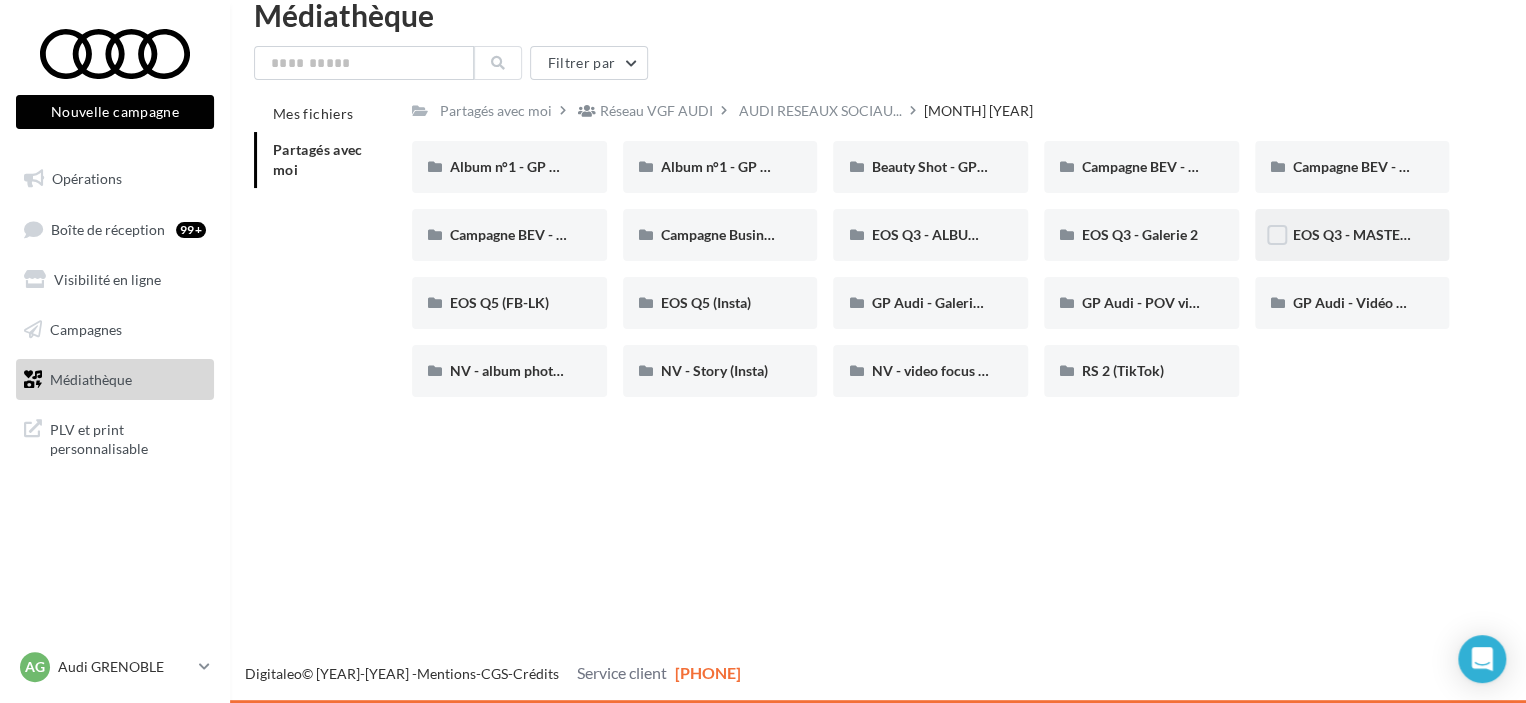 click on "EOS Q3 - MASTER INTERIEUR" at bounding box center [509, 167] 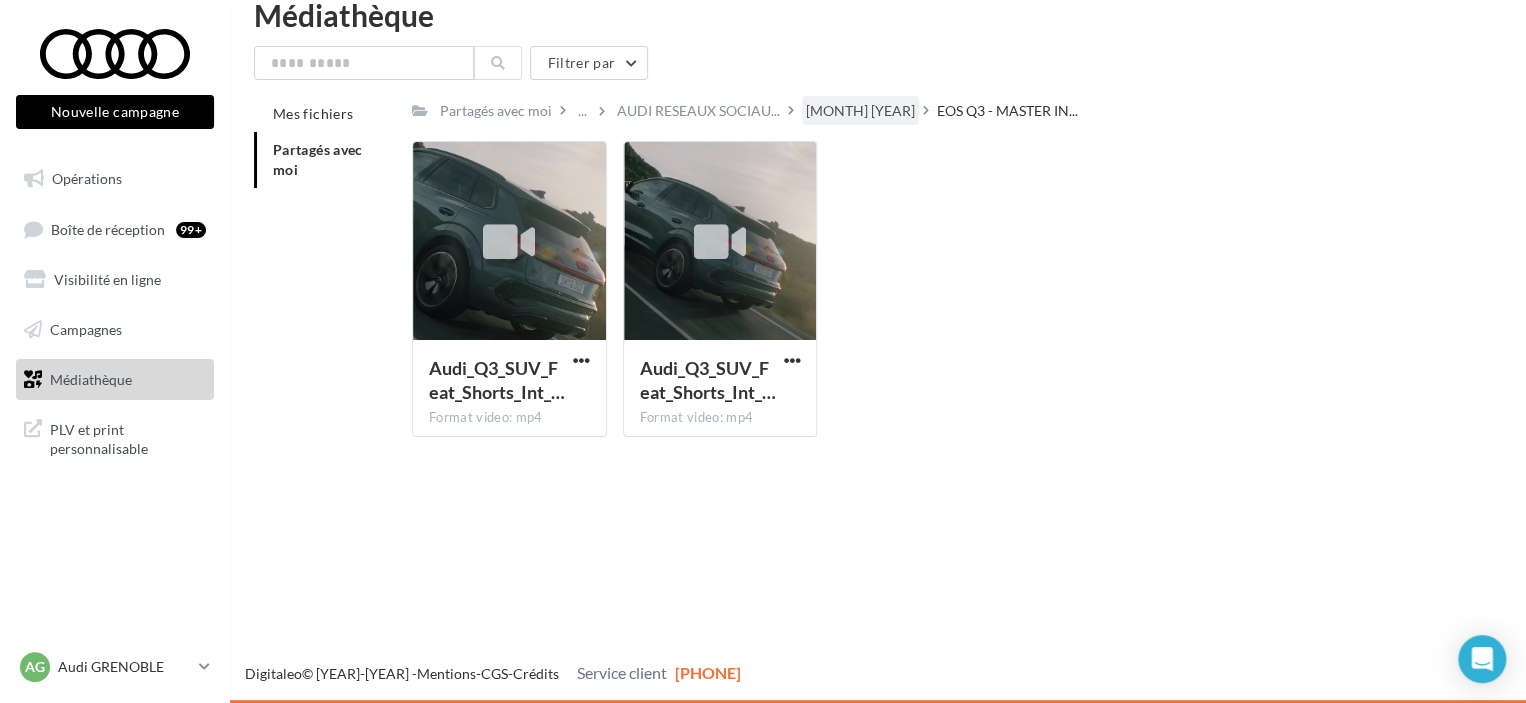 click on "[MONTH] [YEAR]" at bounding box center [496, 111] 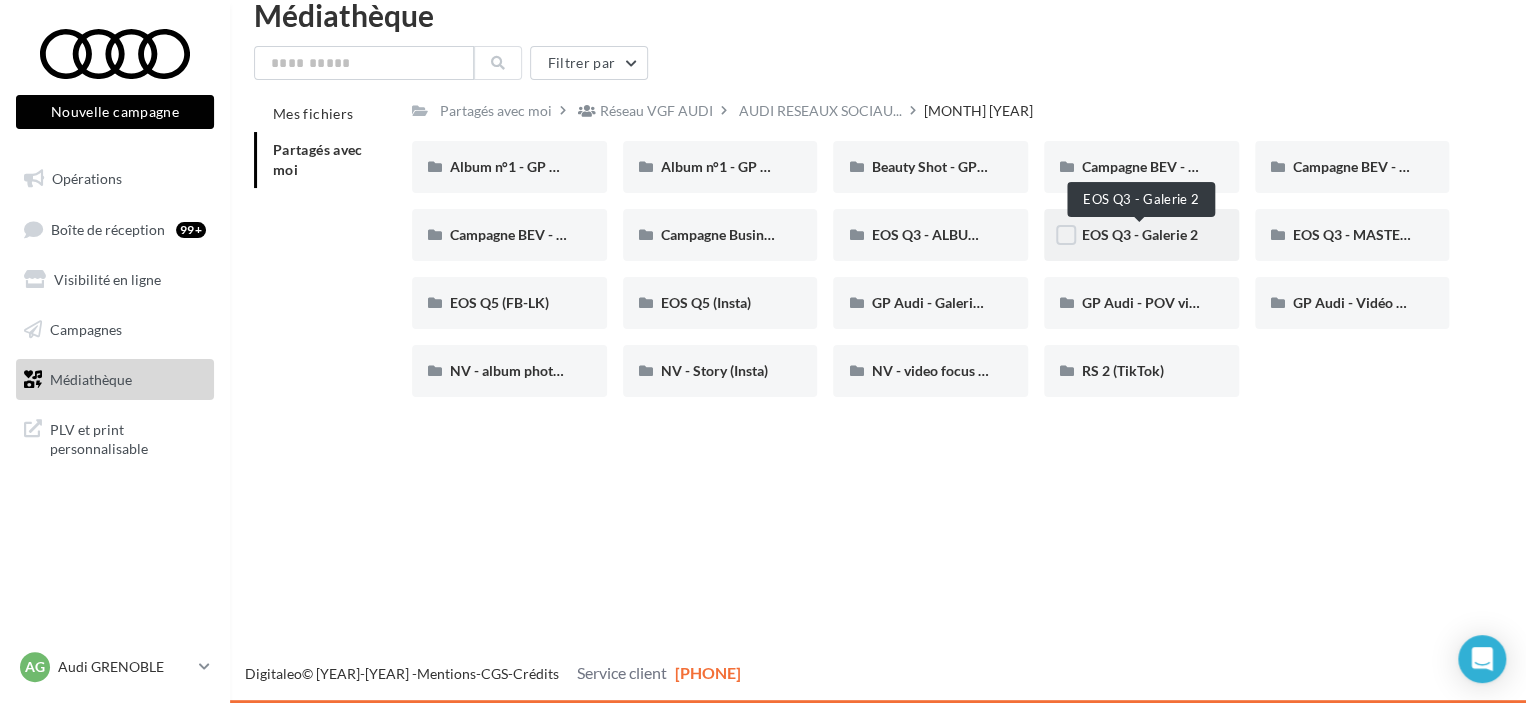click on "EOS Q3 - Galerie 2" at bounding box center (1140, 234) 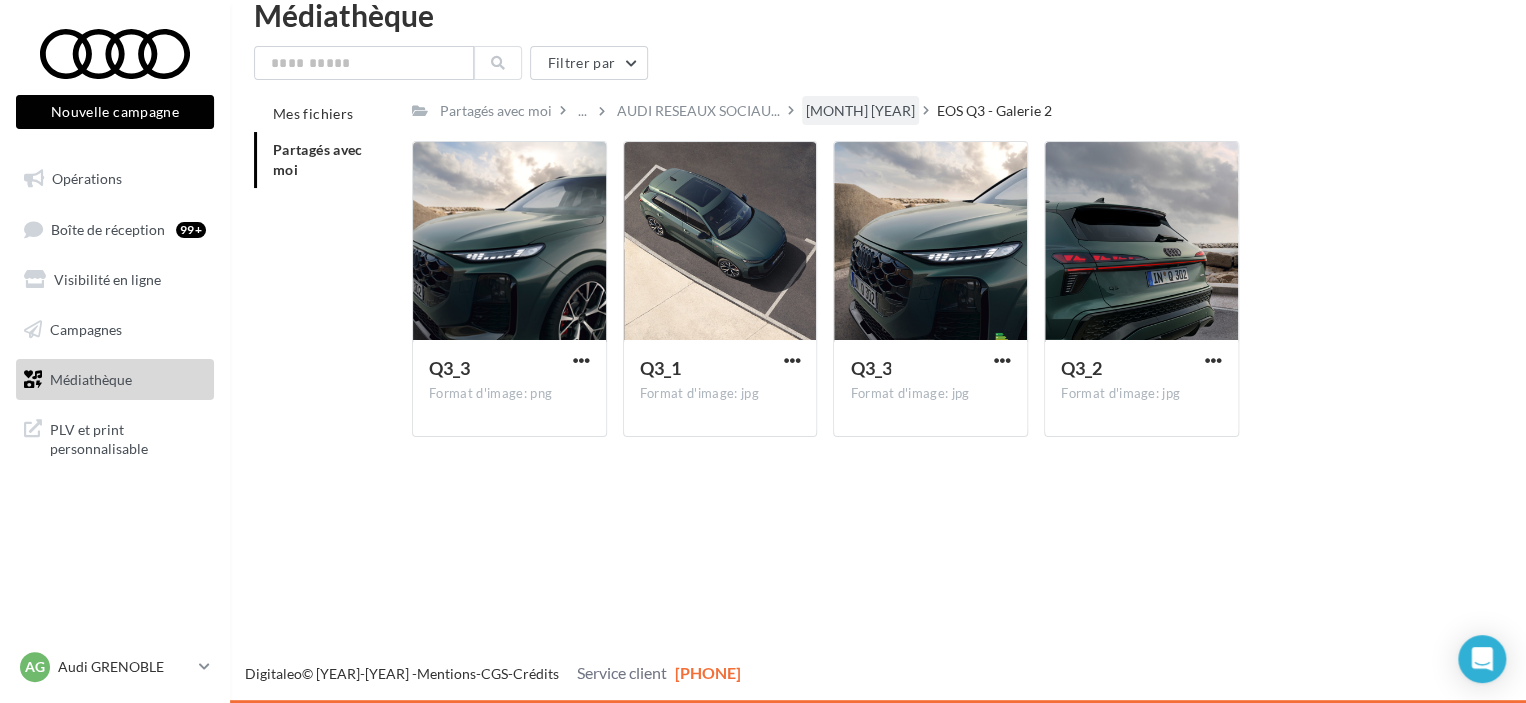 click on "[MONTH] [YEAR]" at bounding box center (496, 111) 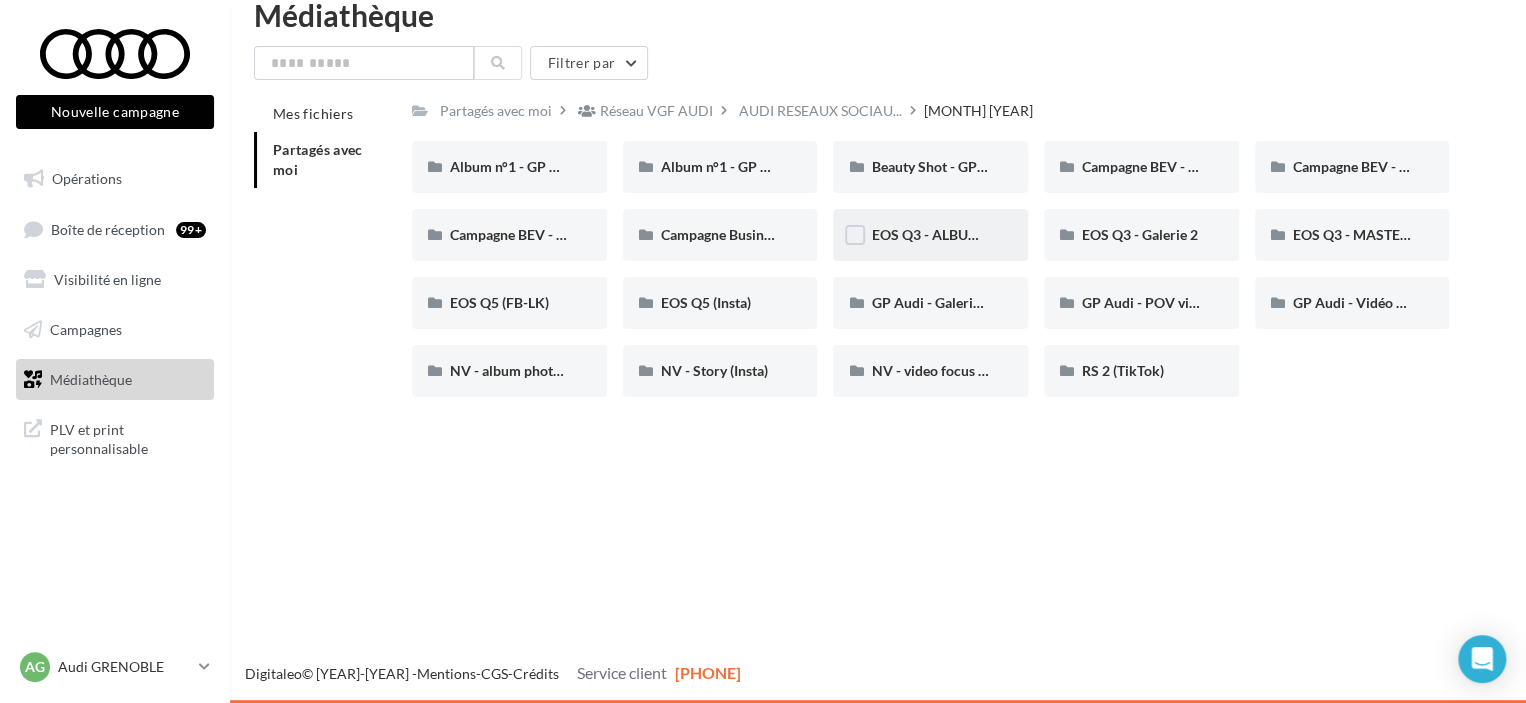 click on "EOS Q3 - ALBUM PHOTO" at bounding box center (509, 167) 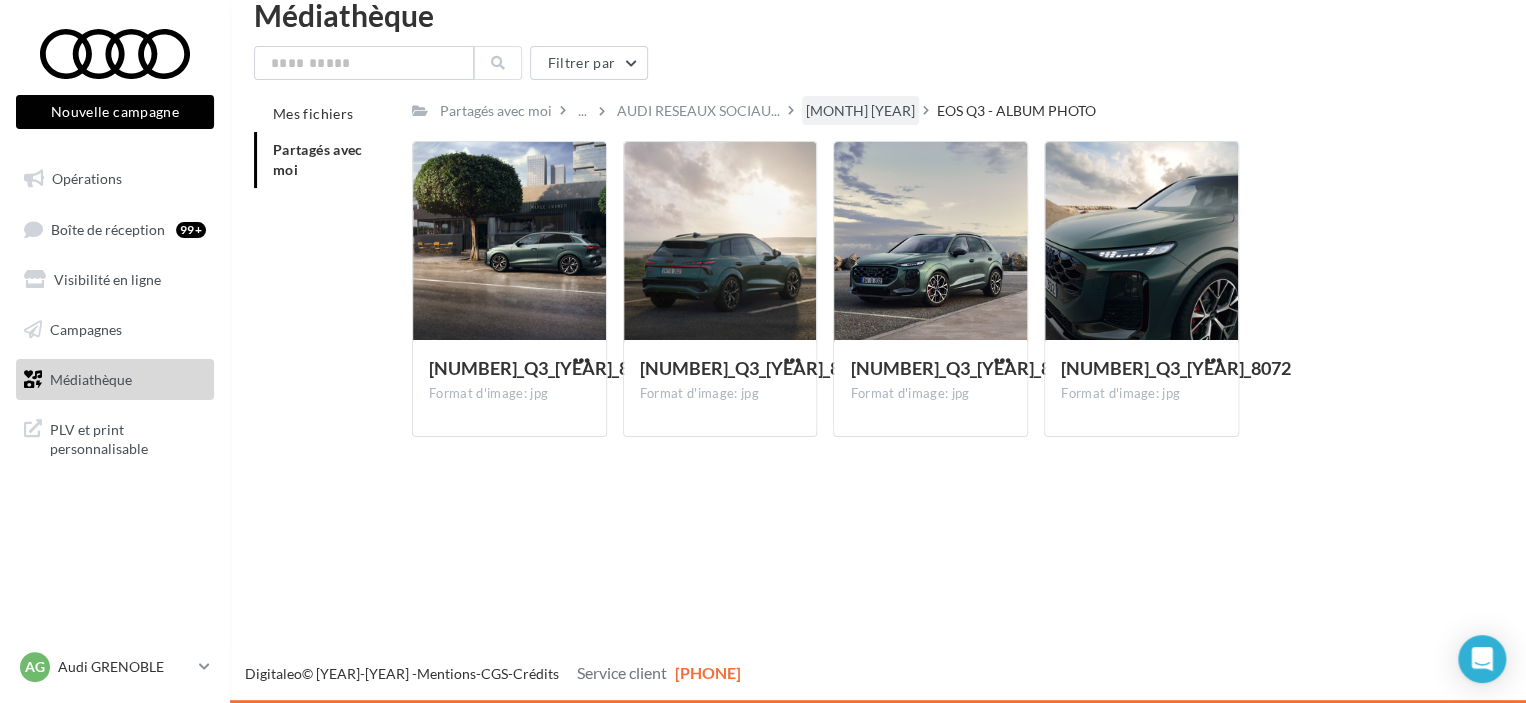 click on "[MONTH] [YEAR]" at bounding box center [496, 111] 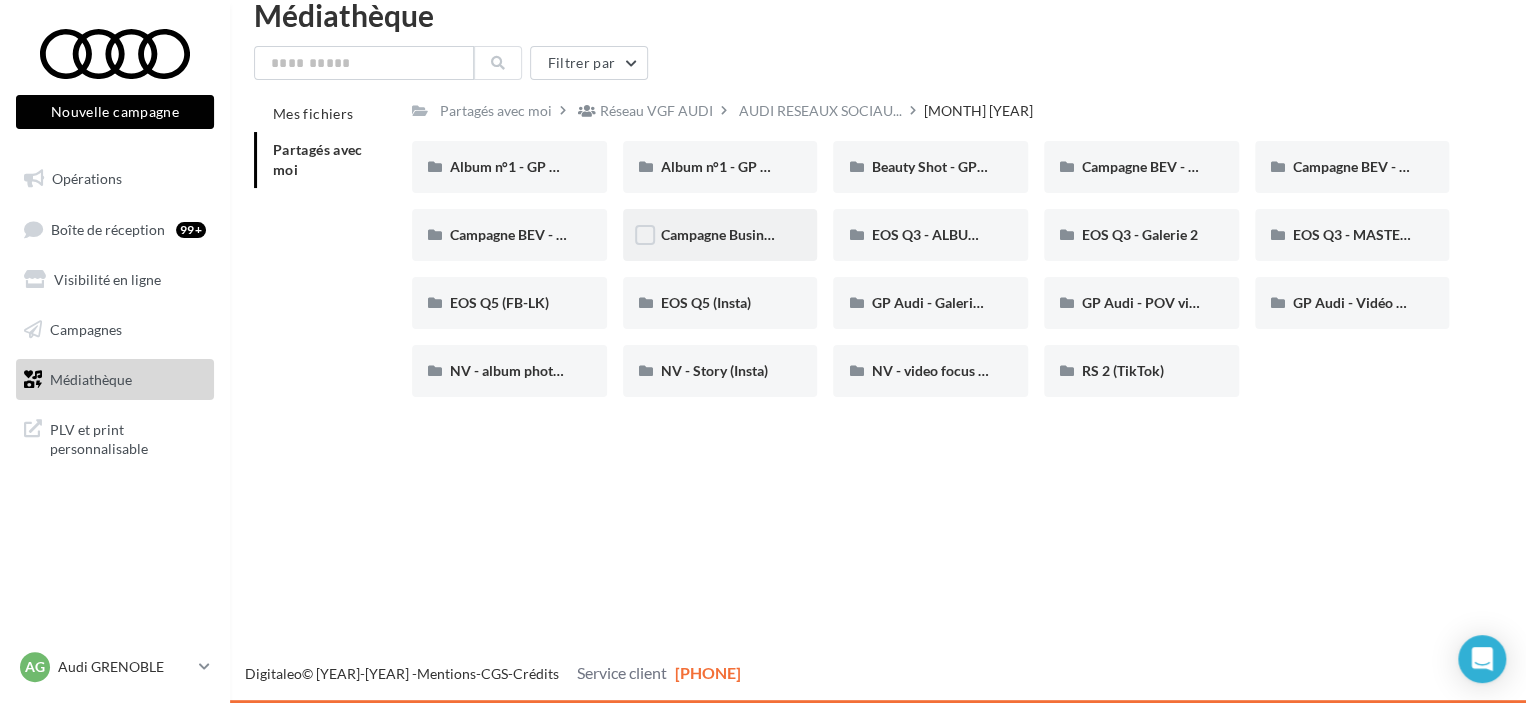 click on "Campagne Business - Post 1 A3 SB (LK)" at bounding box center [781, 234] 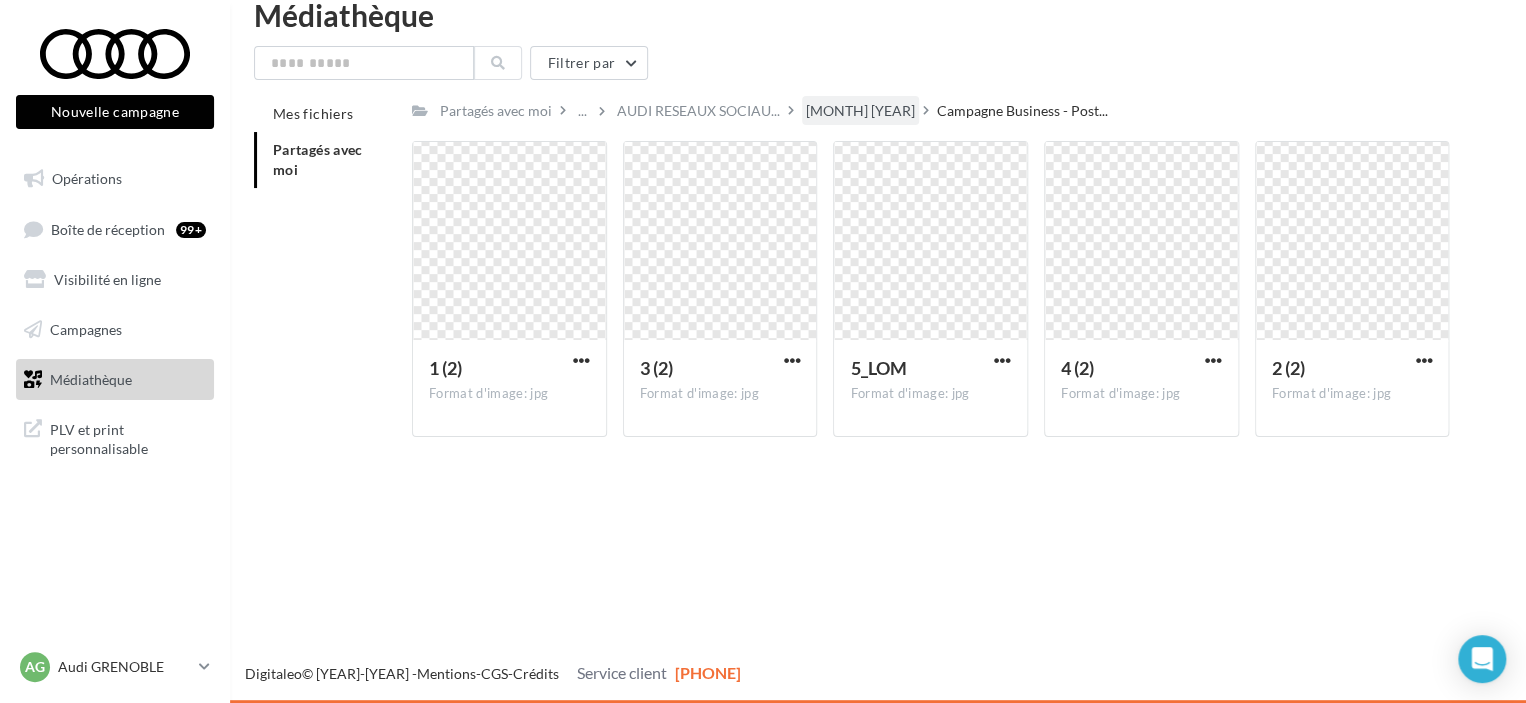 click on "[MONTH] [YEAR]" at bounding box center (496, 111) 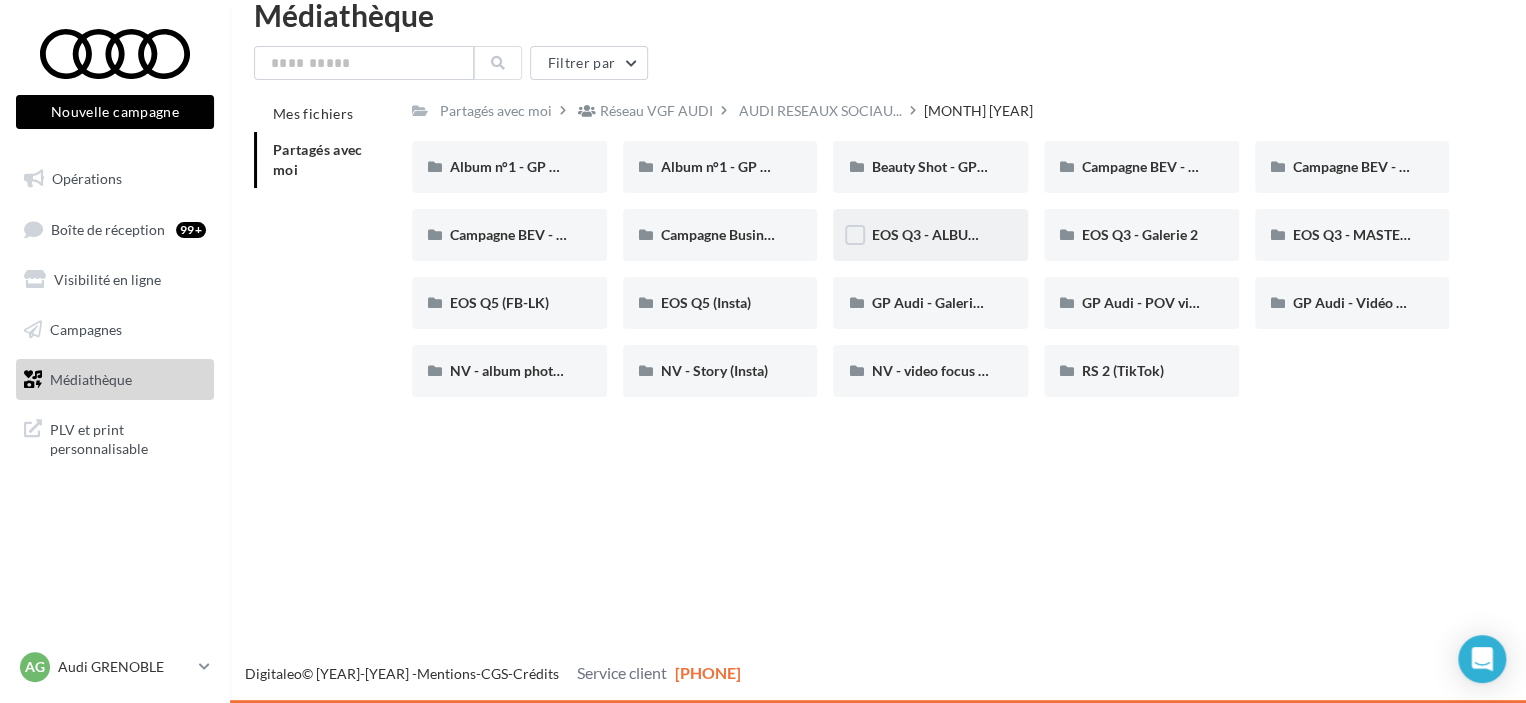click on "EOS Q3 - ALBUM PHOTO" at bounding box center (509, 167) 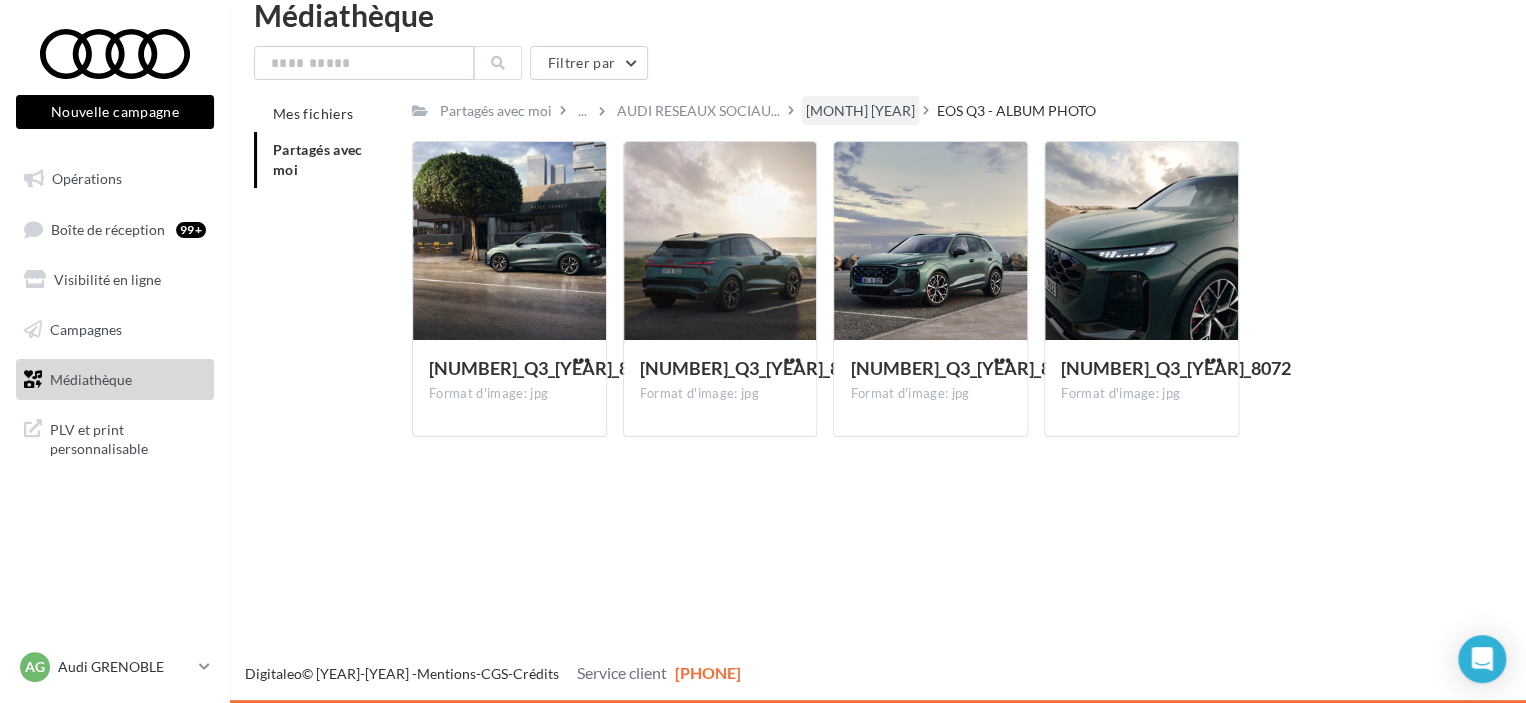 click on "[MONTH] [YEAR]" at bounding box center (496, 111) 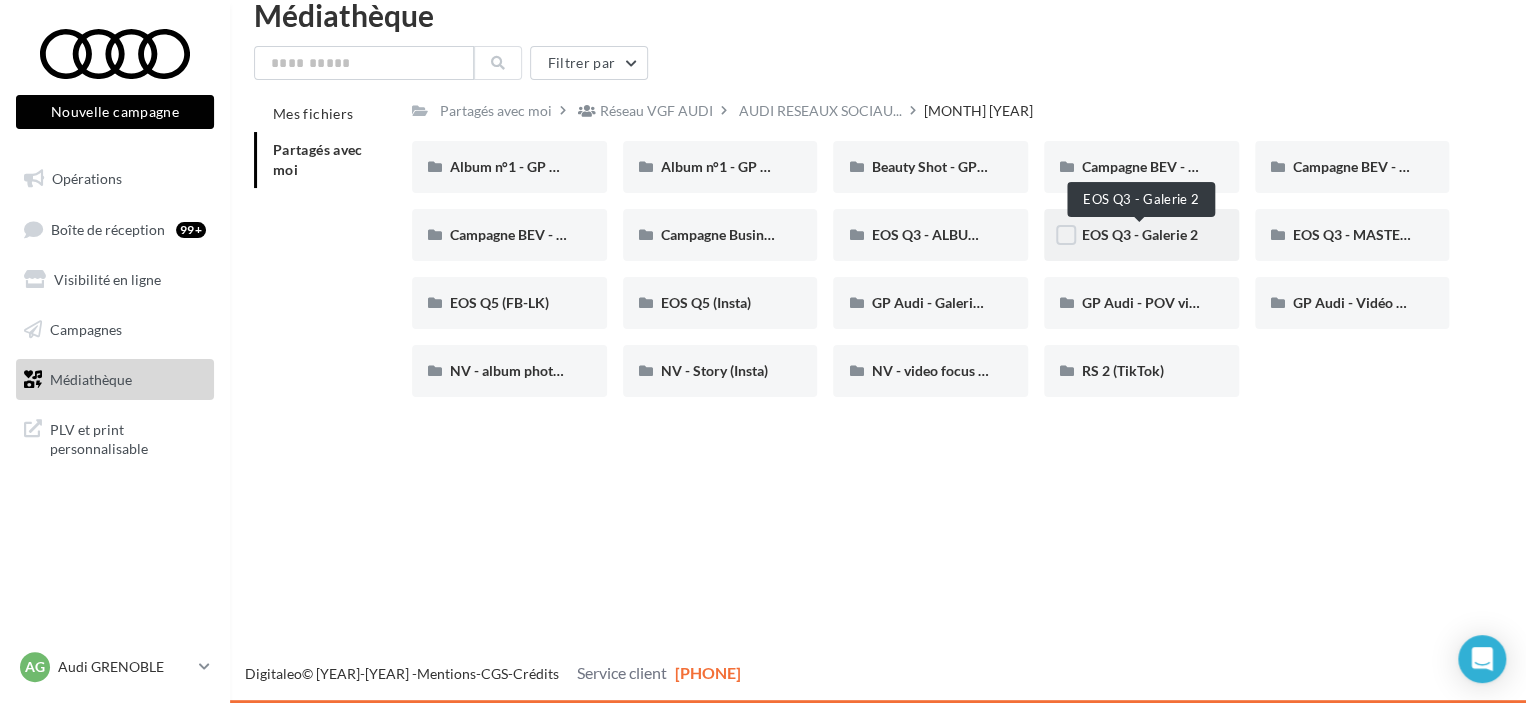 click on "EOS Q3 - Galerie 2" at bounding box center [1140, 234] 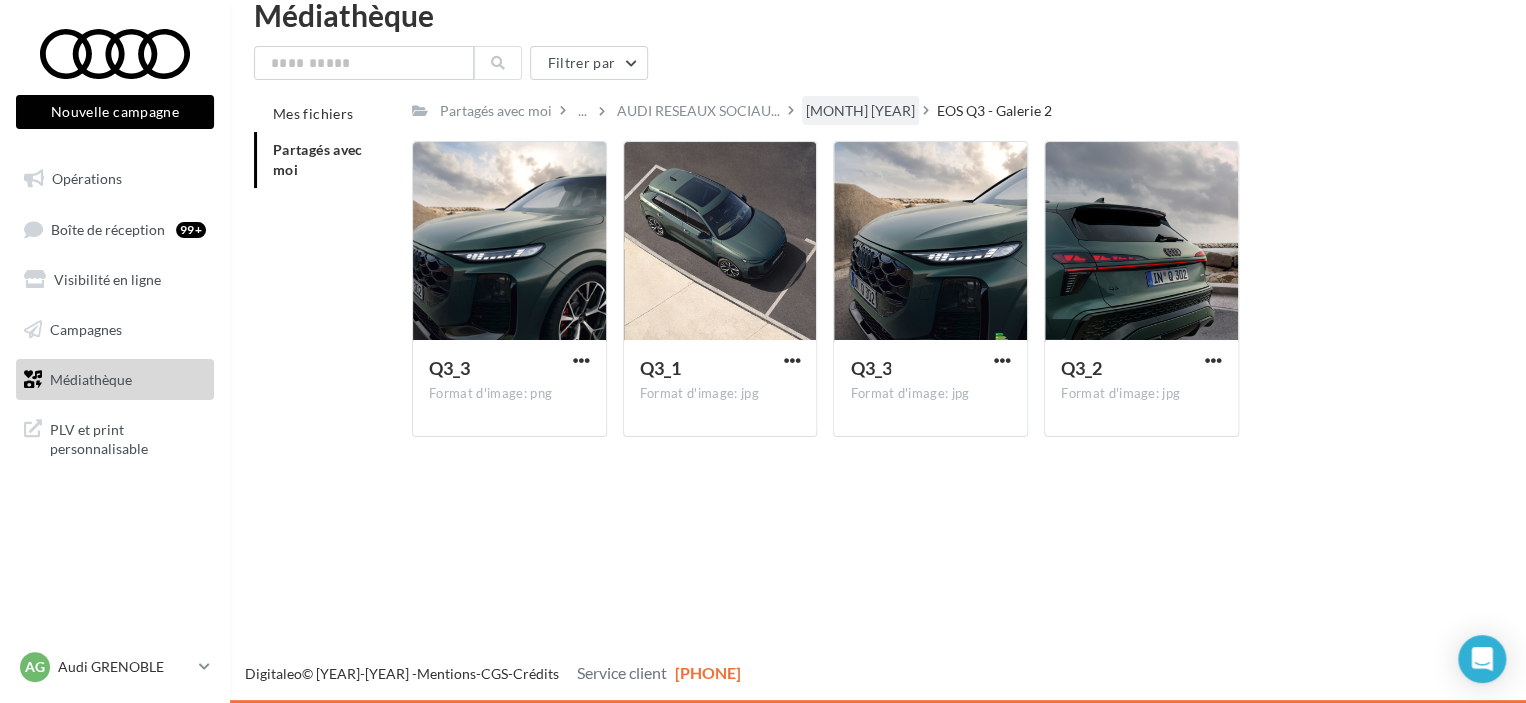 click on "[MONTH] [YEAR]" at bounding box center (496, 111) 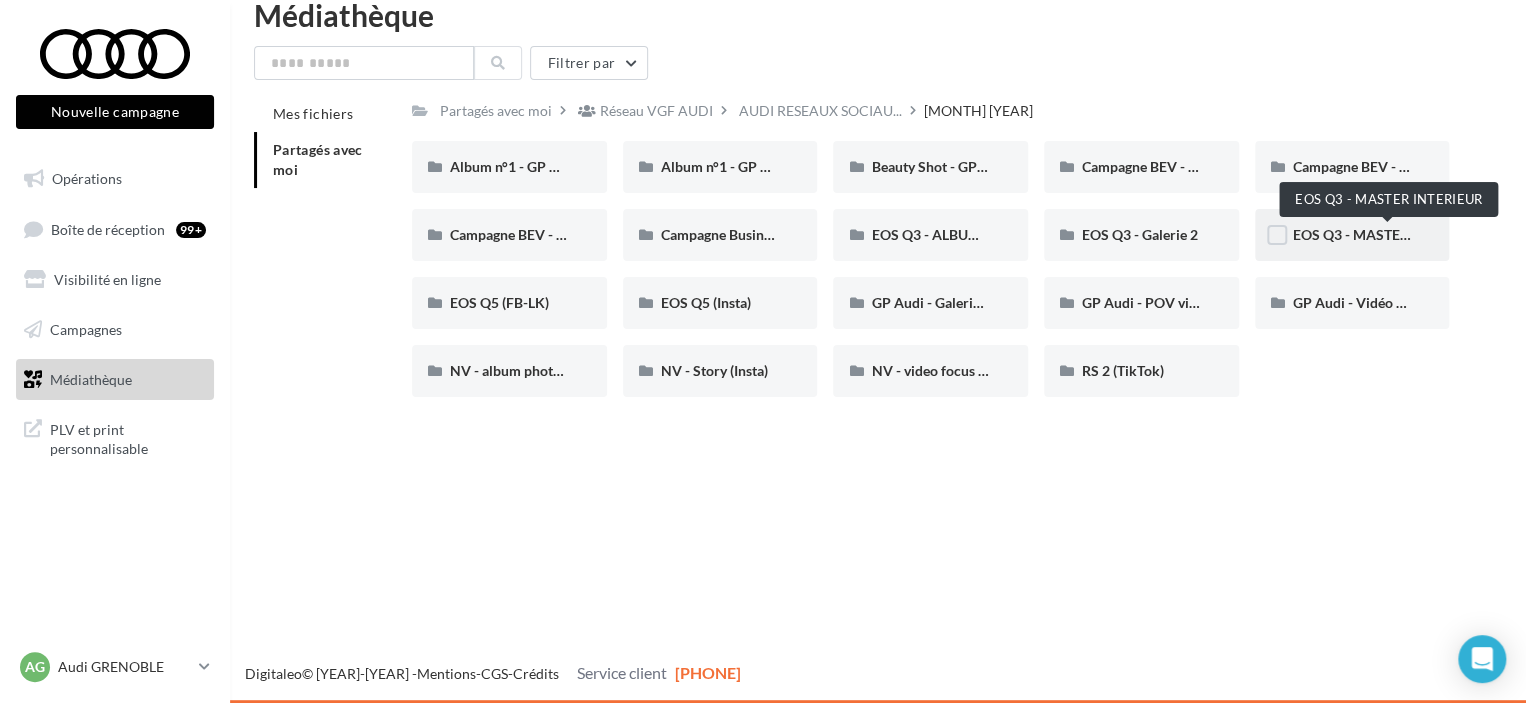 click on "EOS Q3 - MASTER INTERIEUR" at bounding box center [1388, 234] 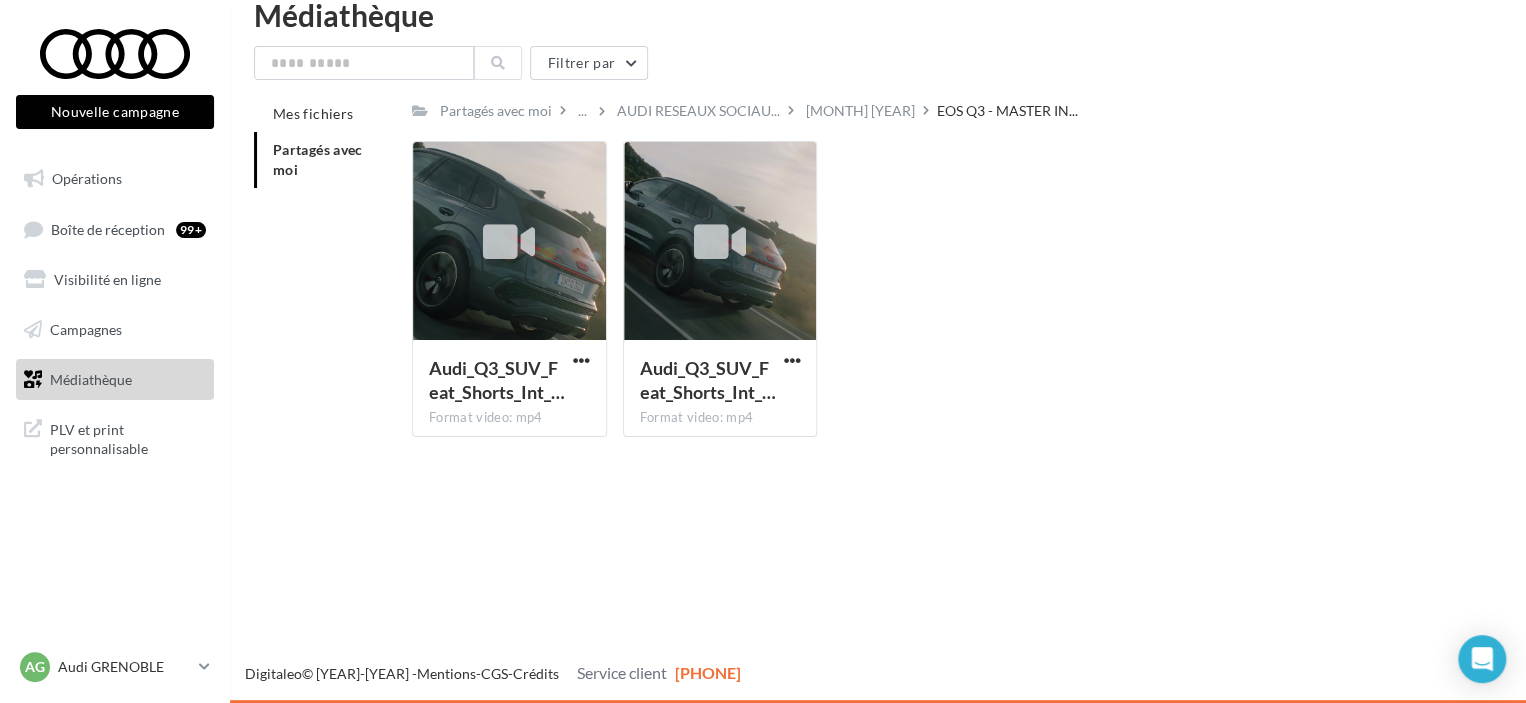 click at bounding box center (563, 110) 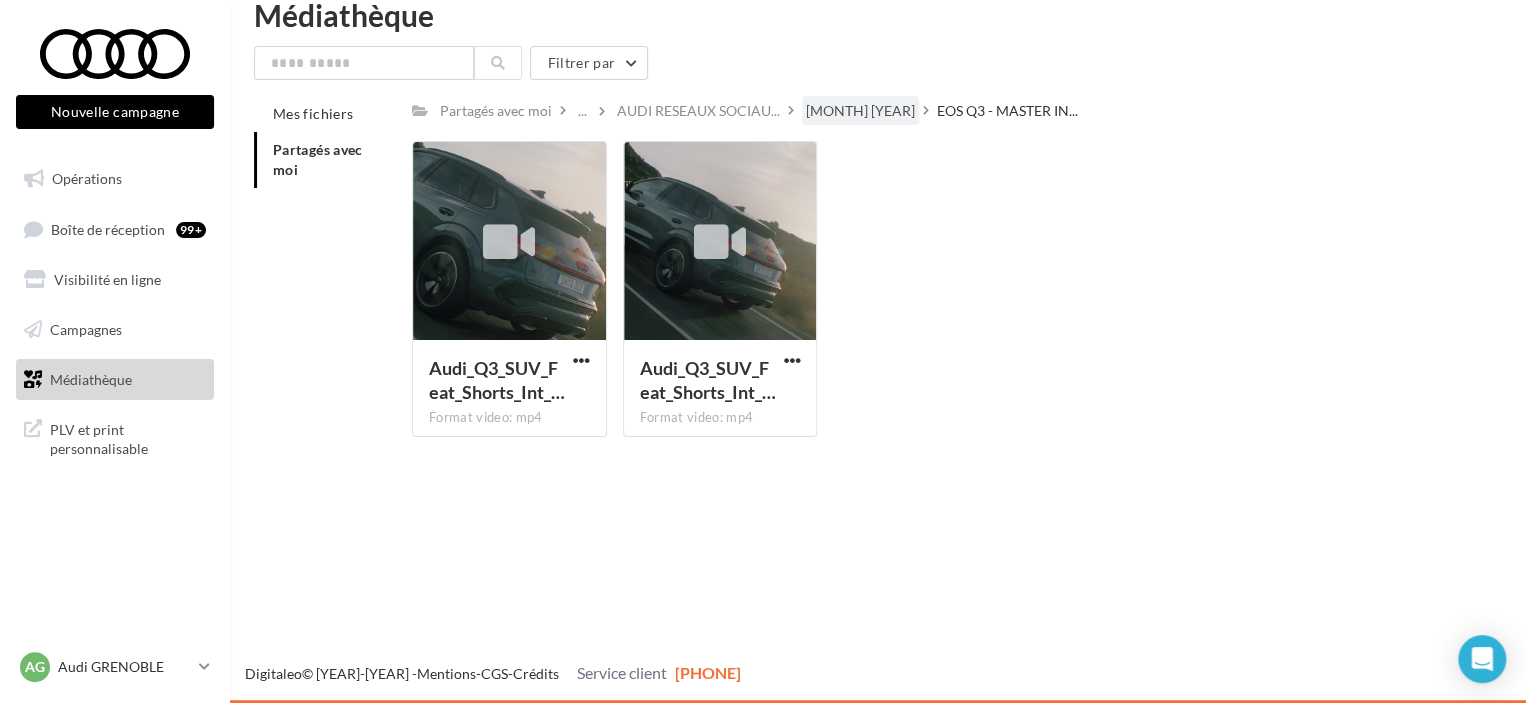 click on "[MONTH] [YEAR]" at bounding box center [496, 111] 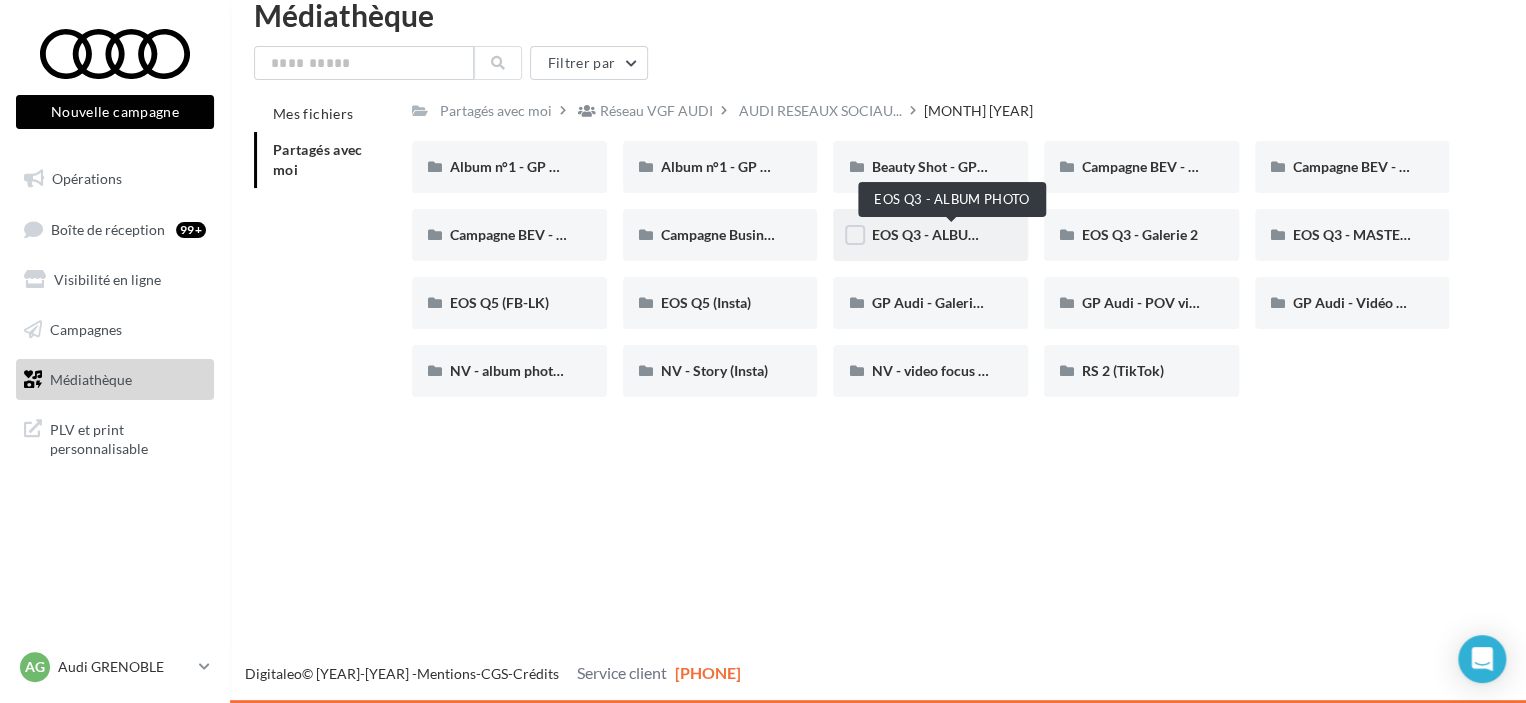click on "EOS Q3 - ALBUM PHOTO" at bounding box center [951, 234] 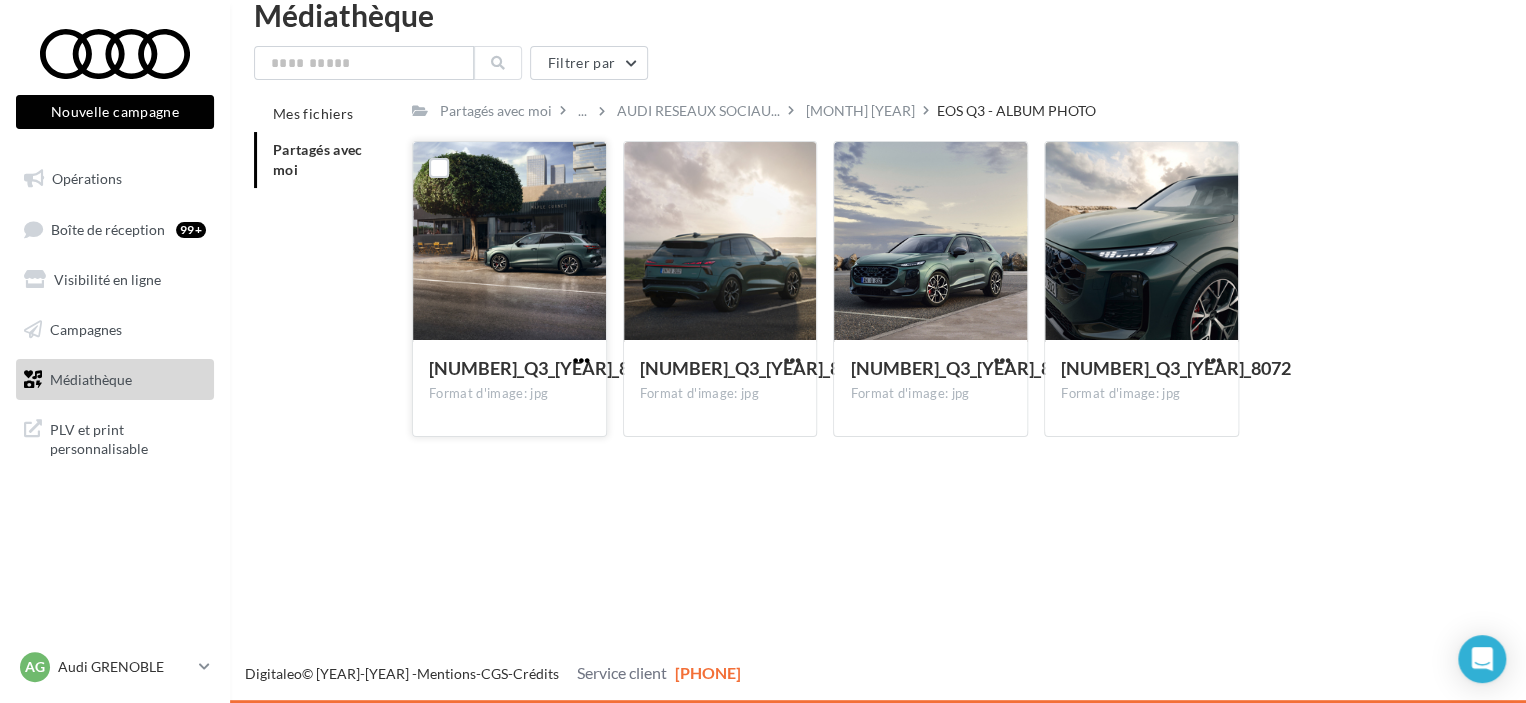 click at bounding box center (581, 360) 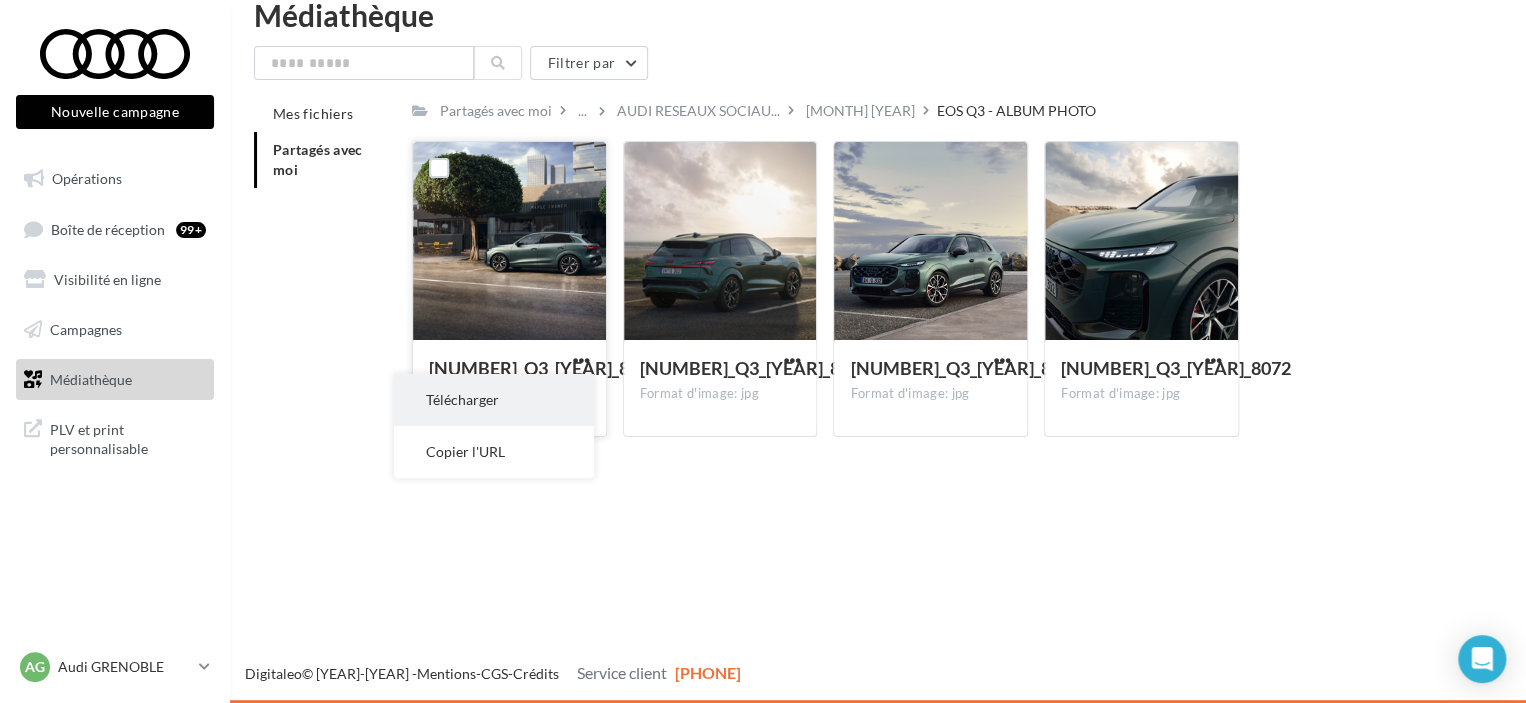click on "Télécharger" at bounding box center (494, 400) 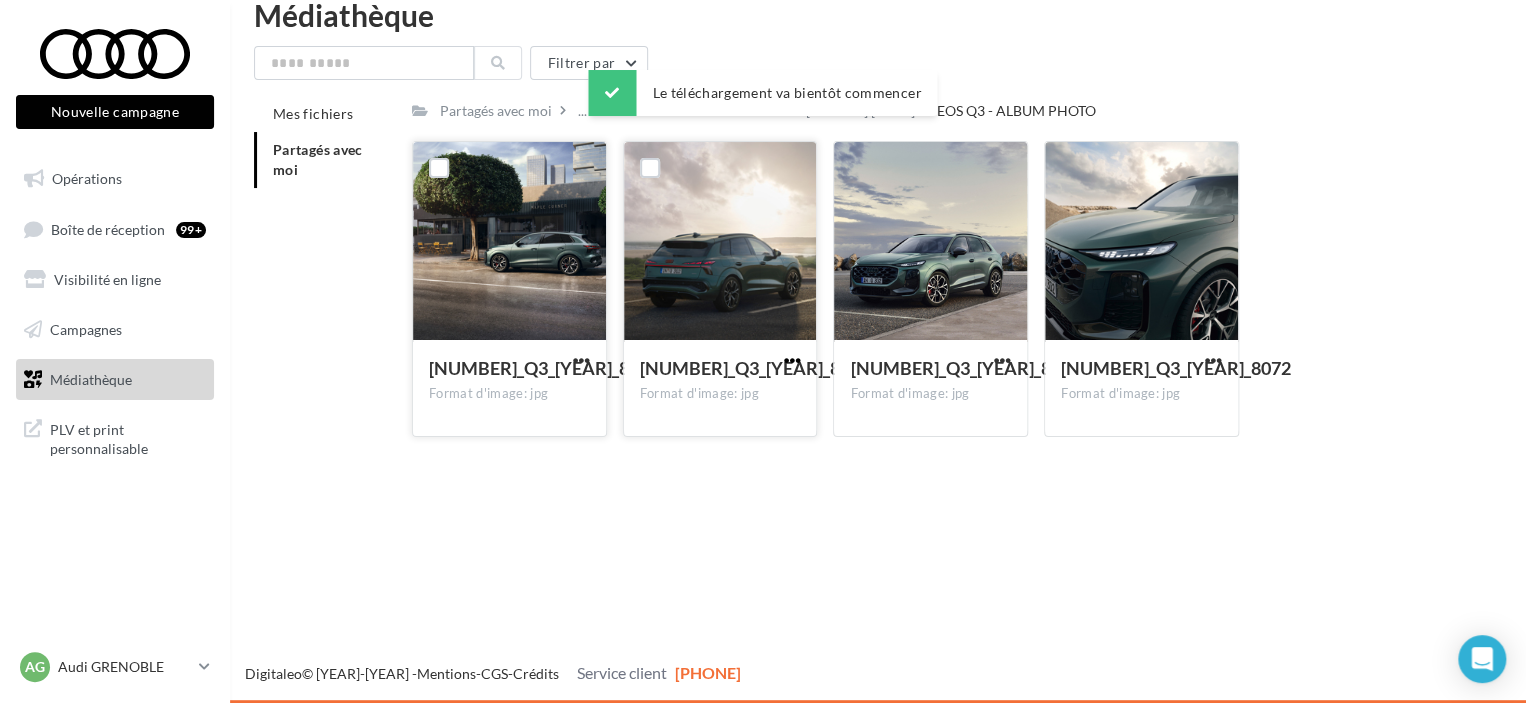 click at bounding box center [581, 360] 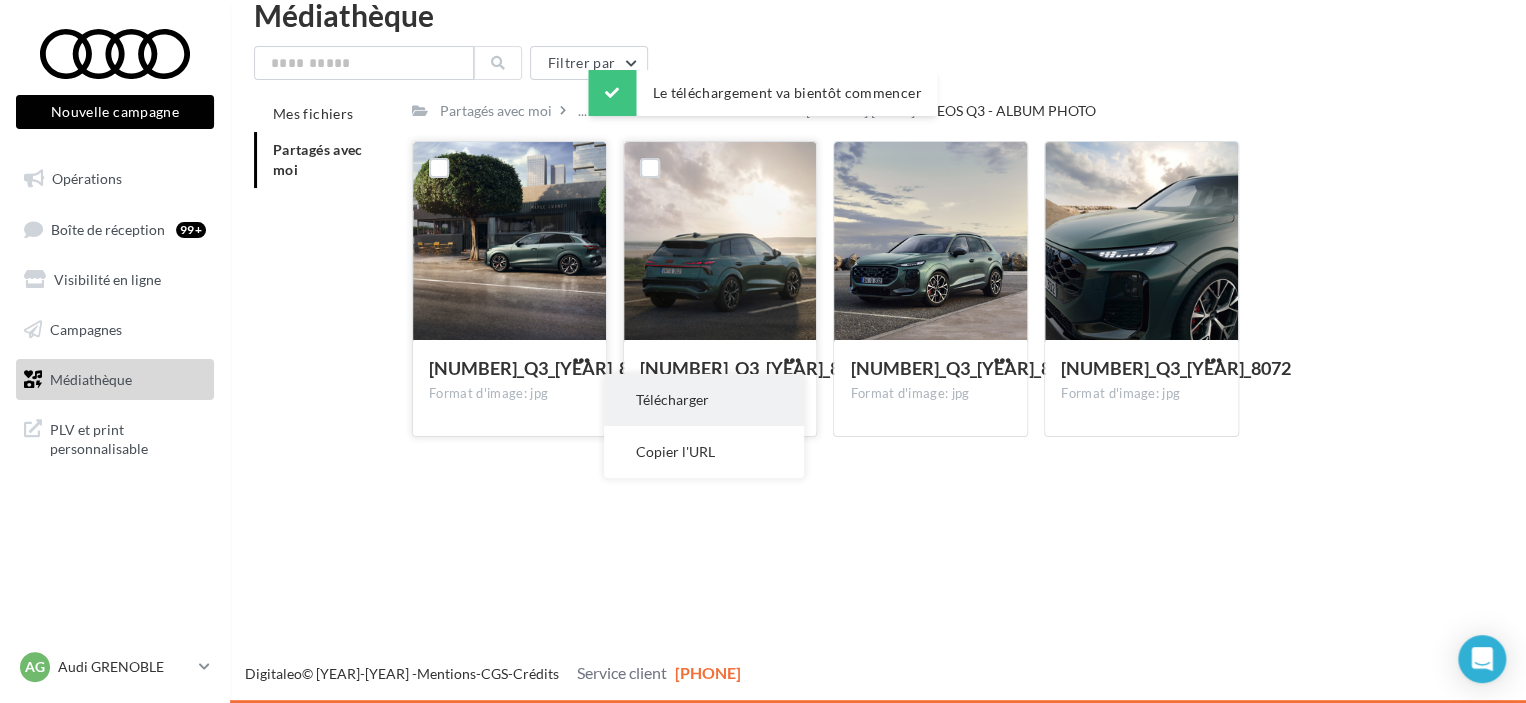 click on "Télécharger" at bounding box center (704, 400) 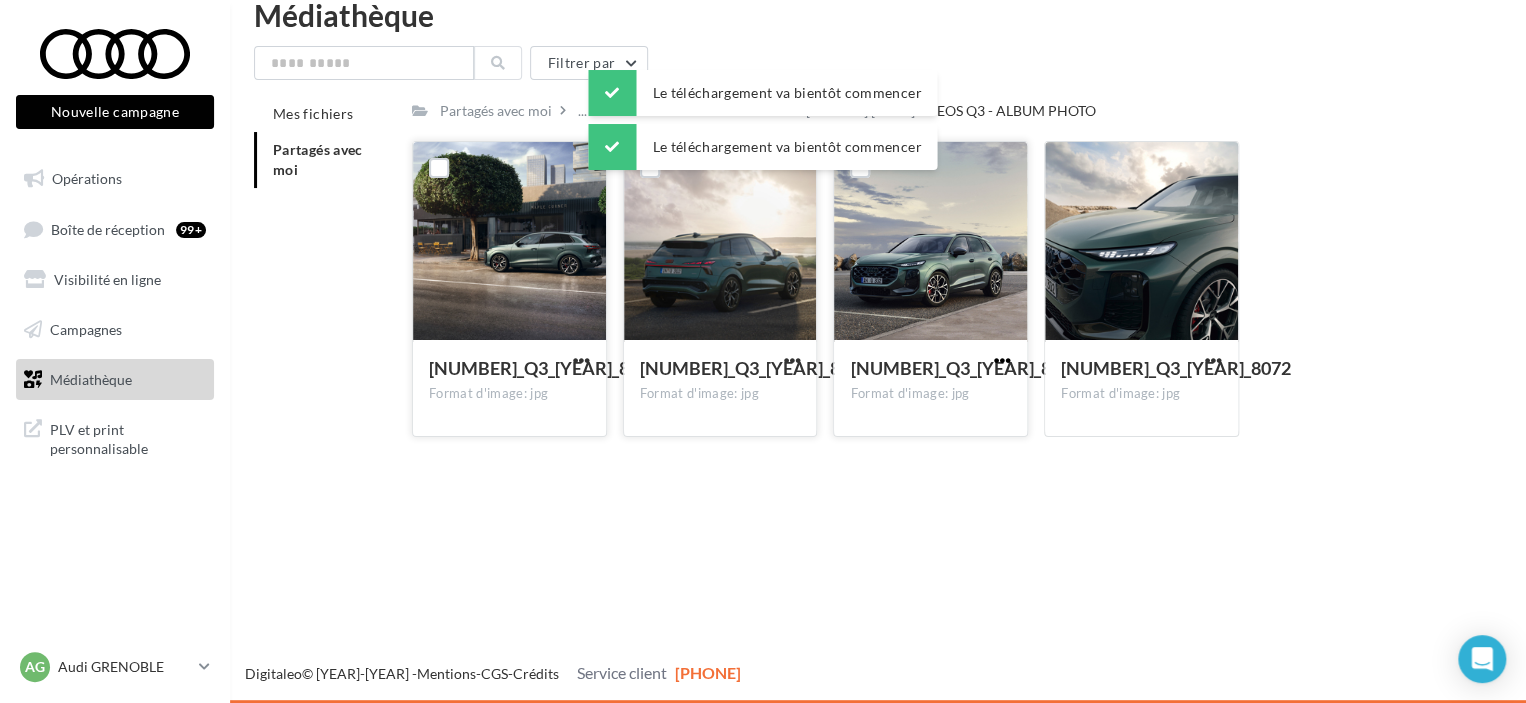 click at bounding box center (581, 362) 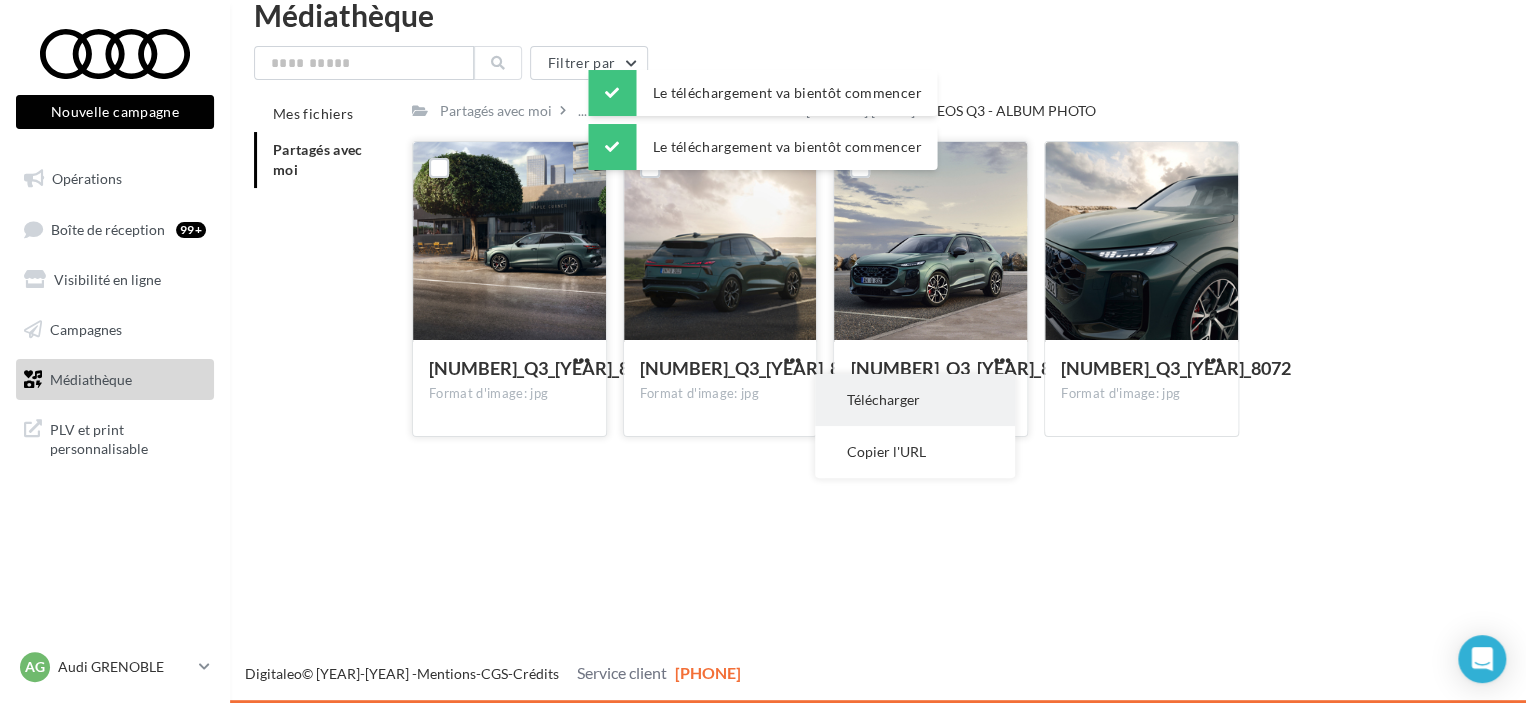 click on "Télécharger" at bounding box center [915, 400] 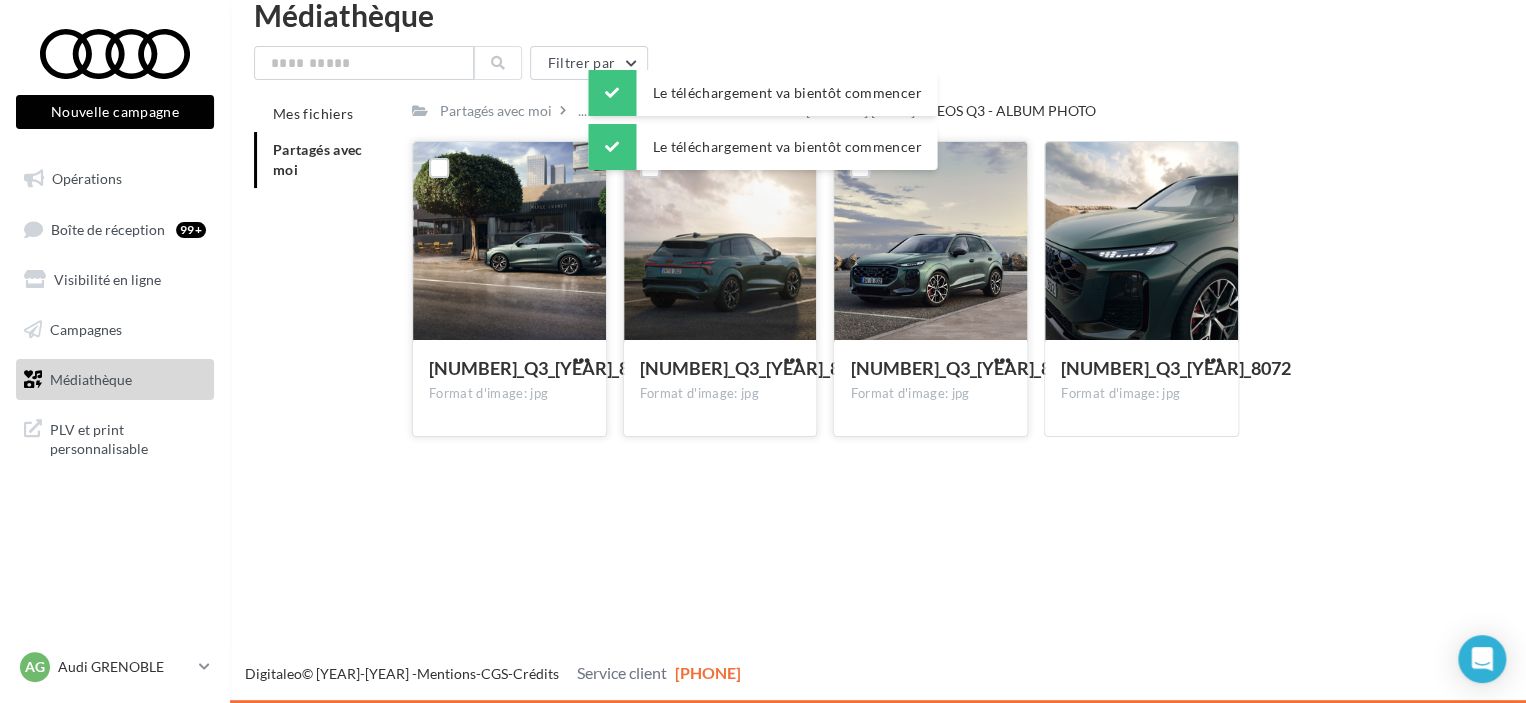 click on "Partagés avec moi        ...       AUDI RESEAUX SOCIAU...         JUIN 2025          EOS Q3 - ALBUM PHOTO" at bounding box center [930, 110] 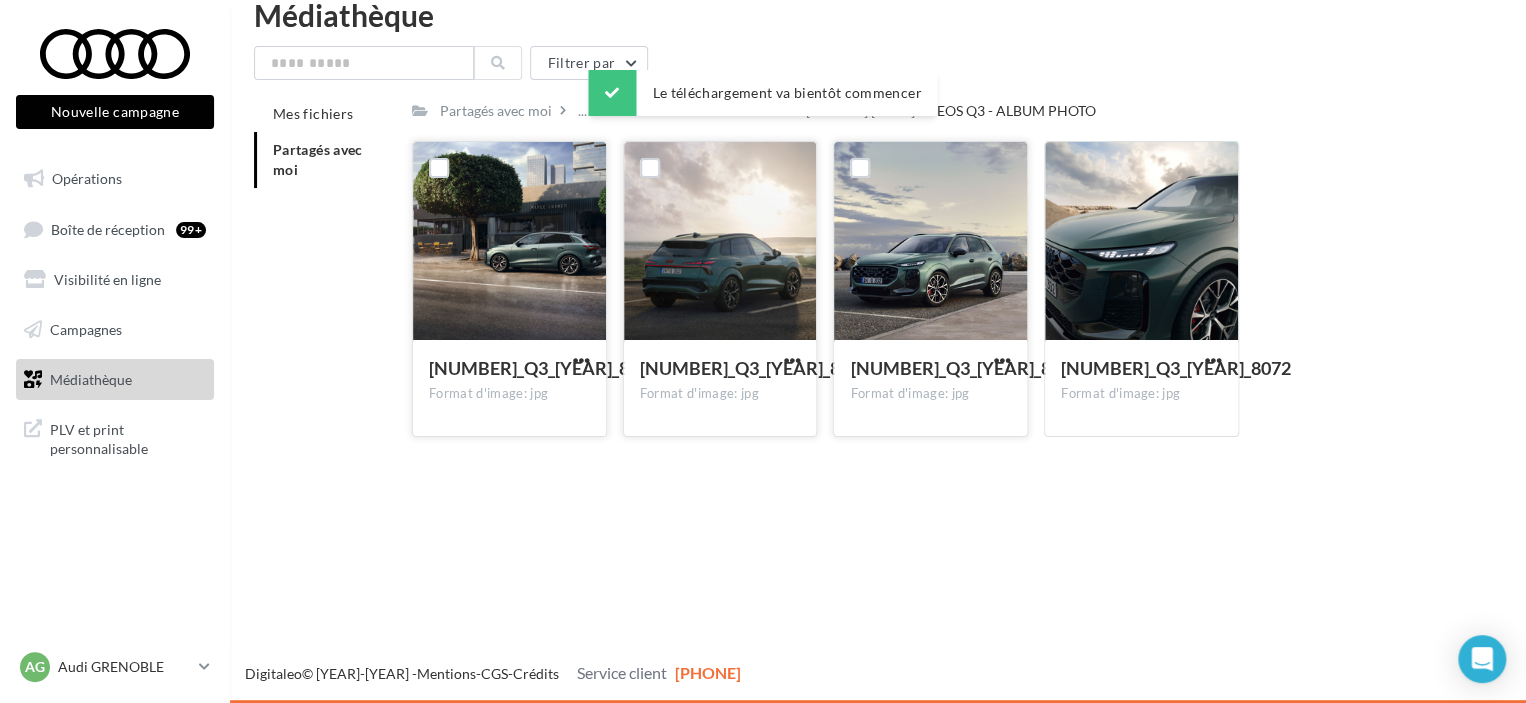 click on "Le téléchargement va bientôt commencer" at bounding box center (762, 97) 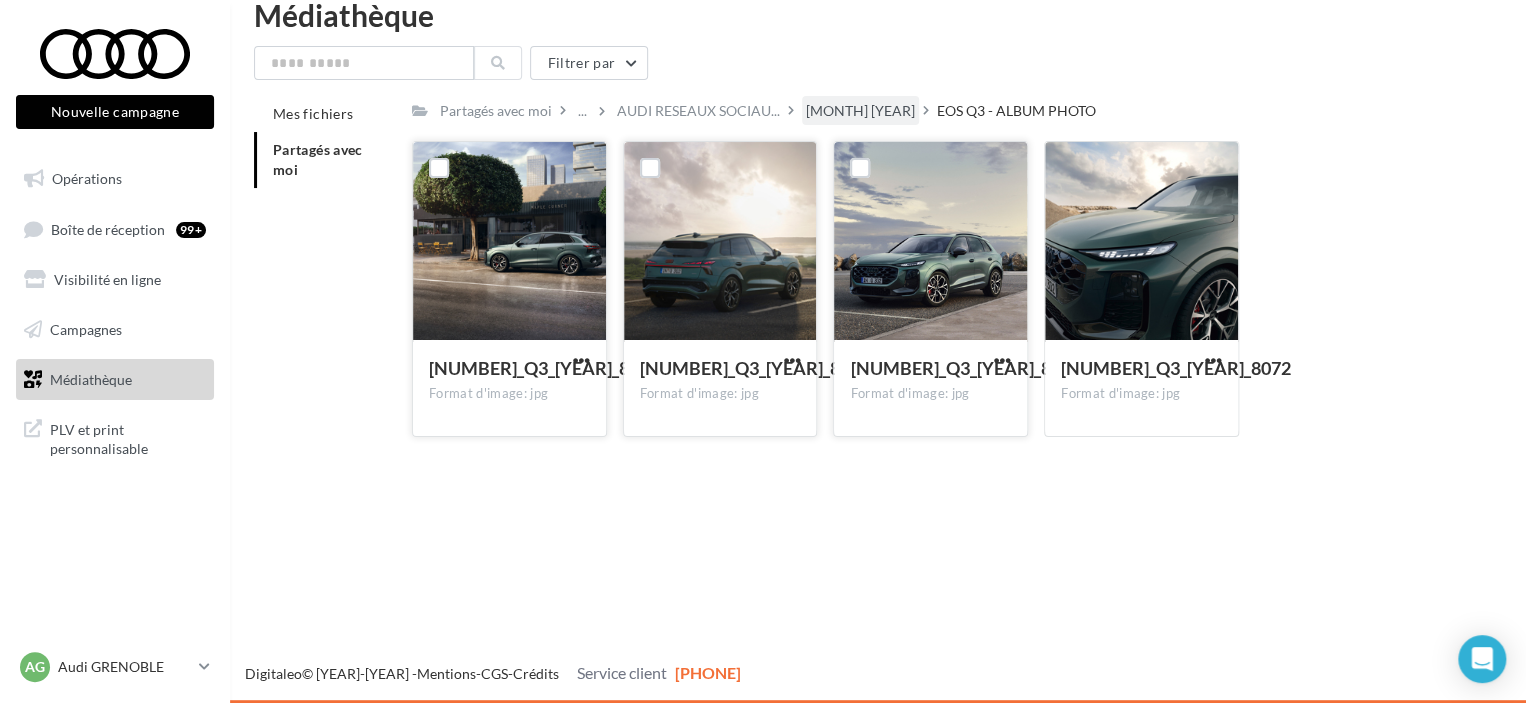 drag, startPoint x: 852, startPoint y: 108, endPoint x: 889, endPoint y: 119, distance: 38.600517 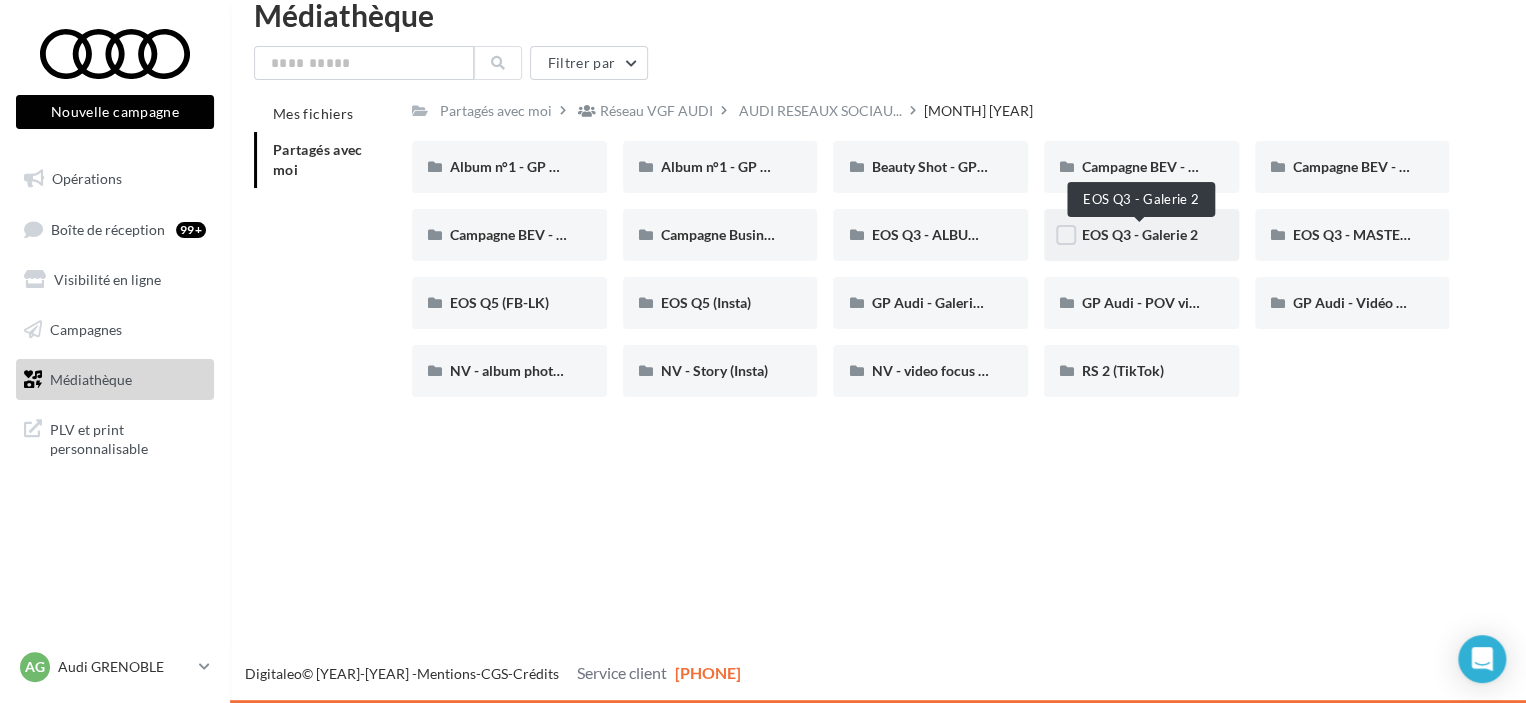 click on "EOS Q3 - Galerie 2" at bounding box center [1140, 234] 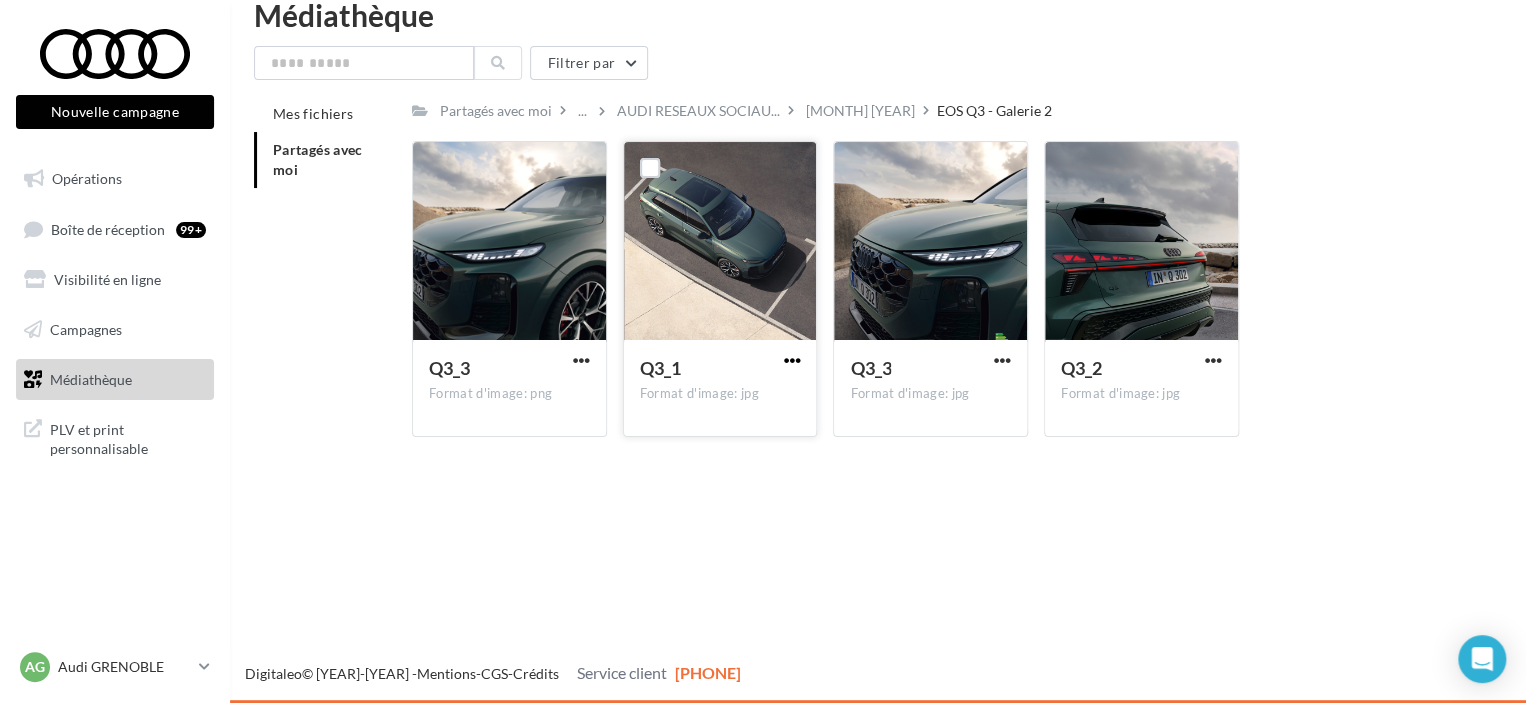 click at bounding box center [581, 360] 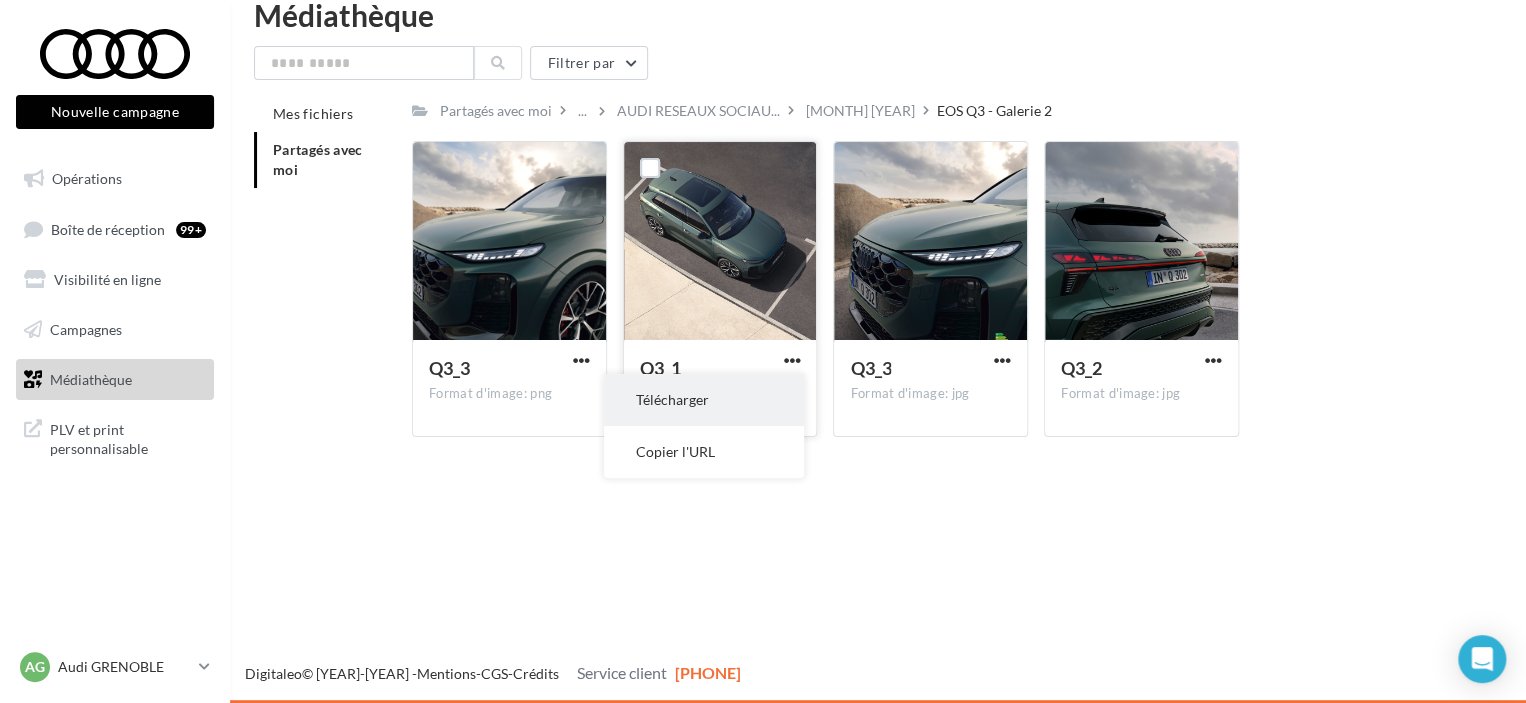 click on "Télécharger" at bounding box center [704, 400] 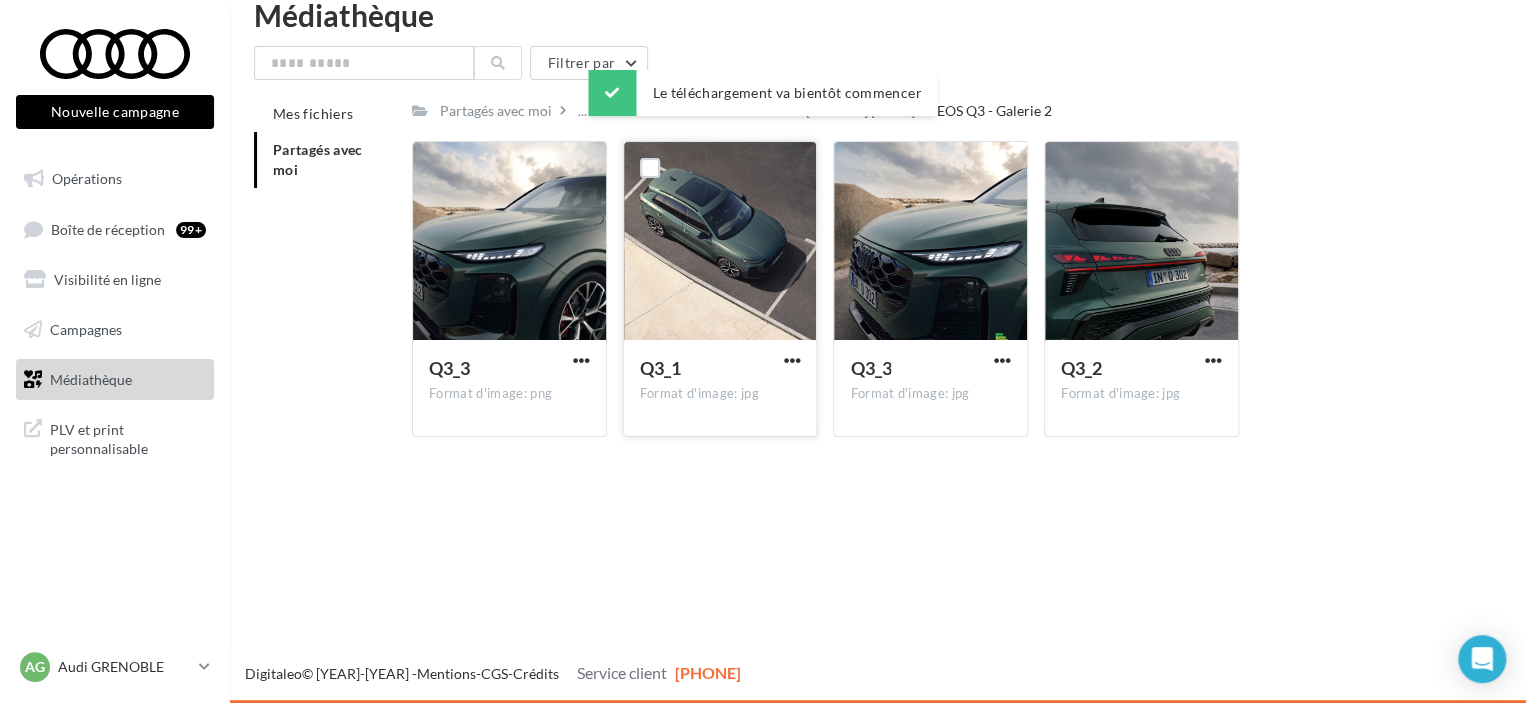 click on "Le téléchargement va bientôt commencer" at bounding box center (762, 97) 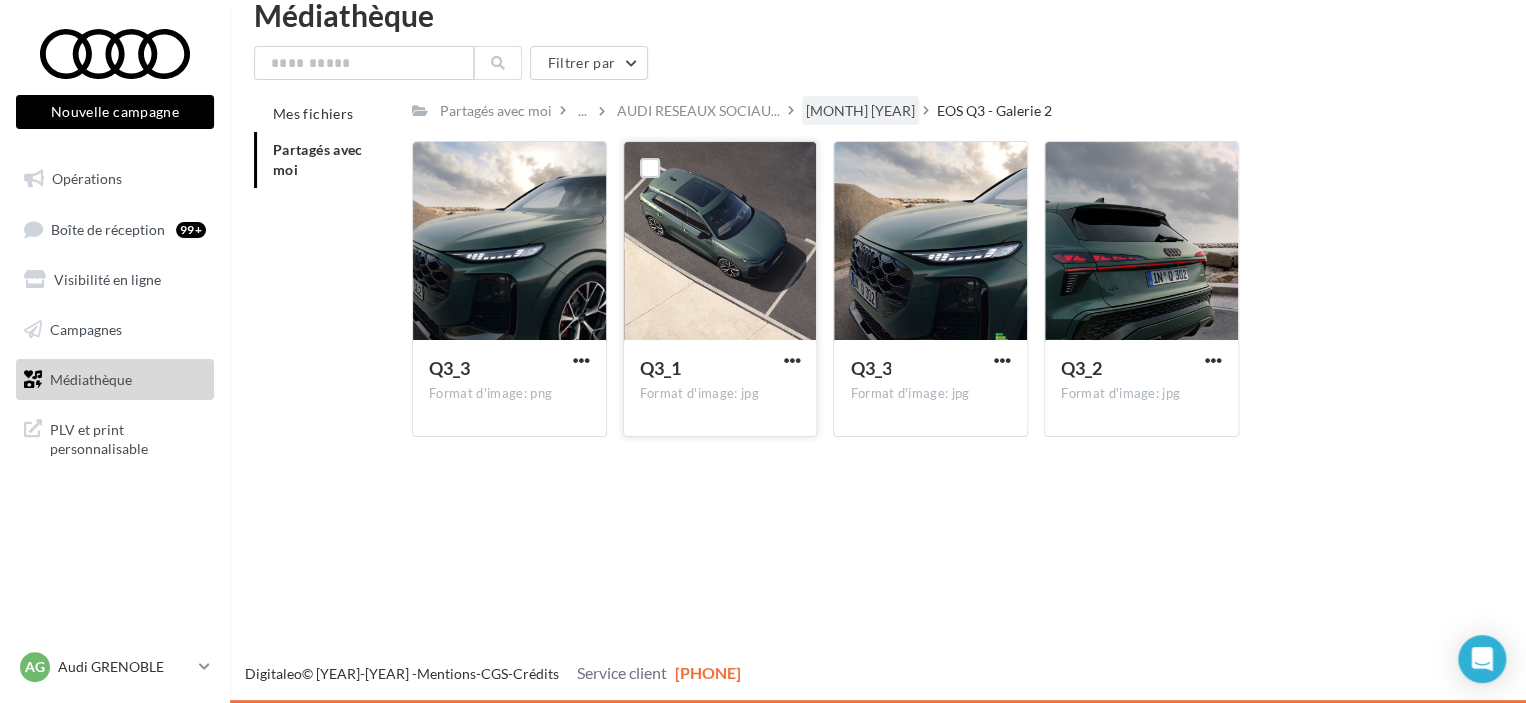click on "[MONTH] [YEAR]" at bounding box center (496, 111) 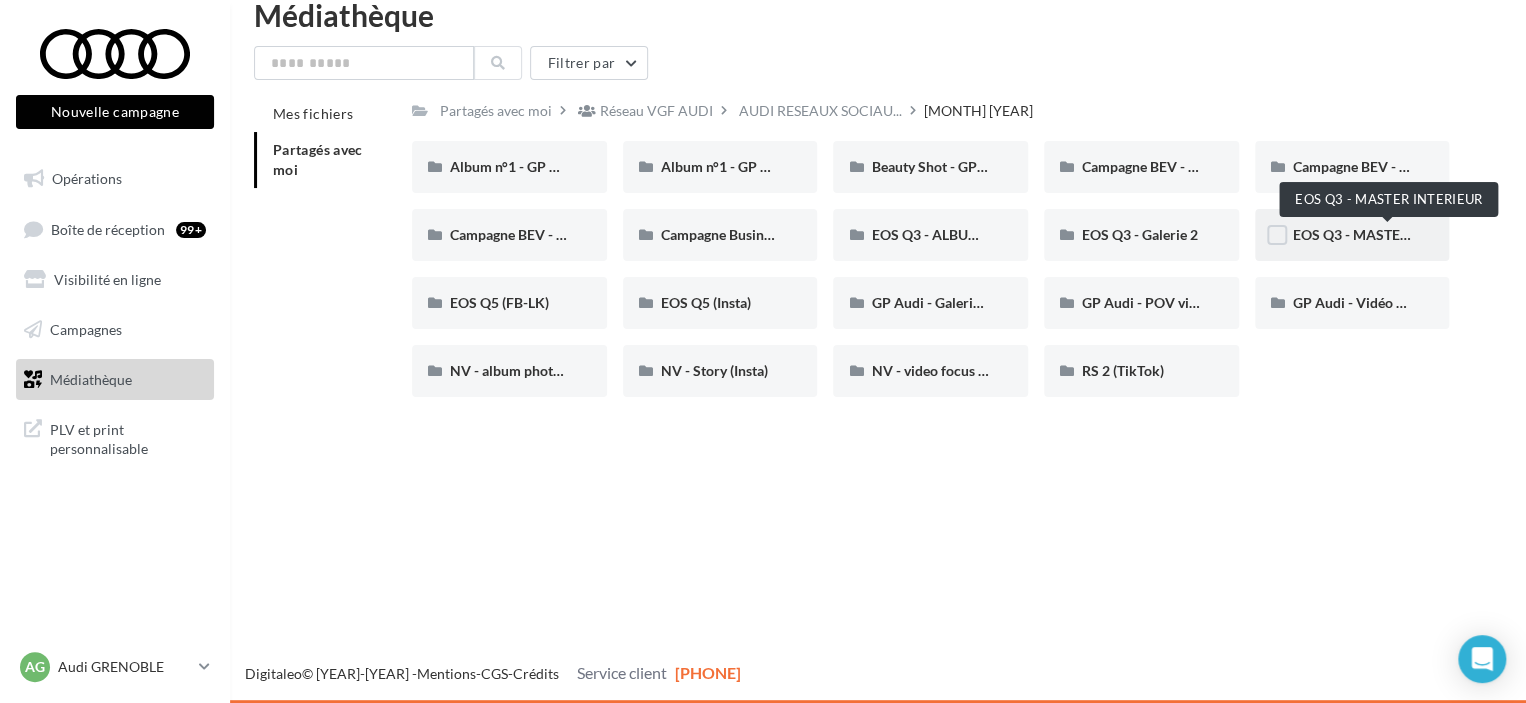 click on "EOS Q3 - MASTER INTERIEUR" at bounding box center [1388, 234] 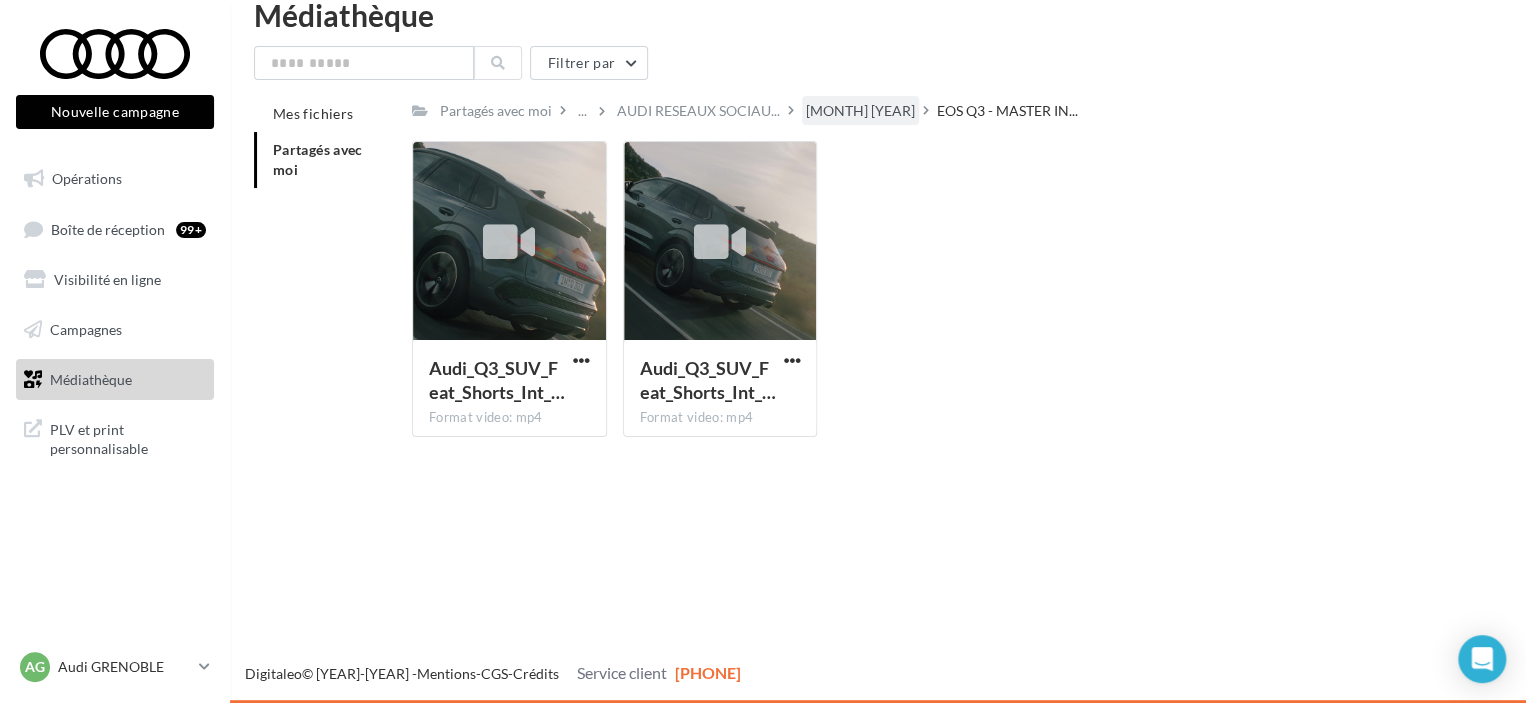 click on "[MONTH] [YEAR]" at bounding box center [496, 111] 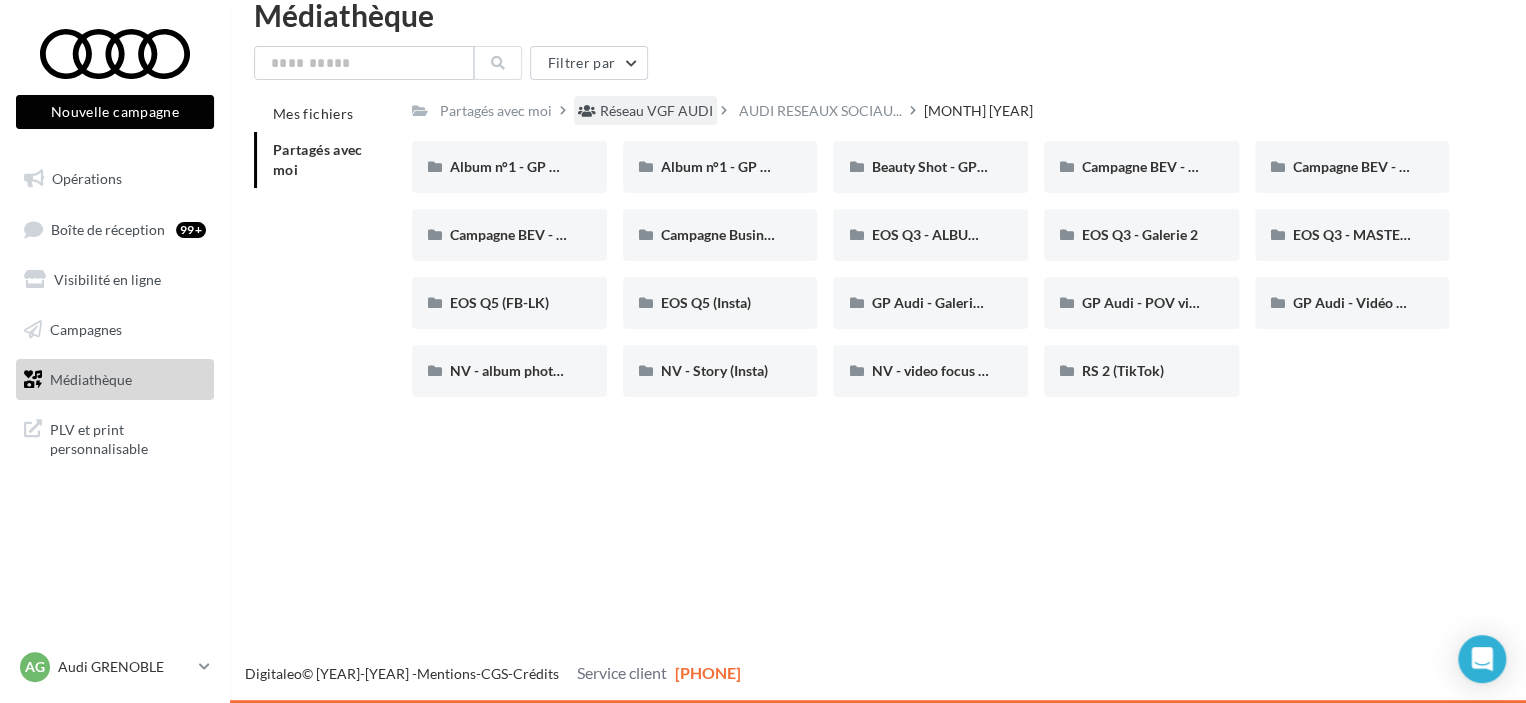 click on "Réseau VGF AUDI" at bounding box center [656, 111] 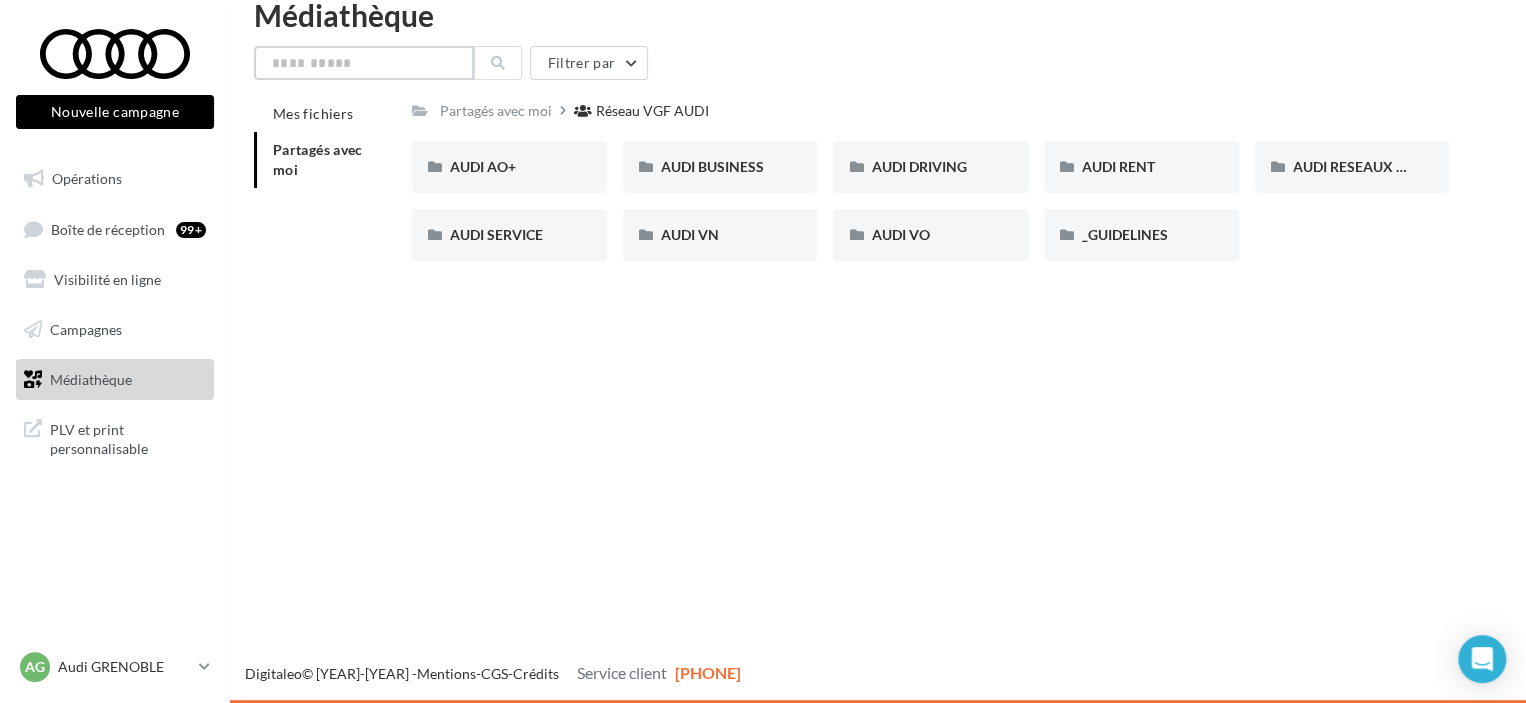 click at bounding box center [364, 63] 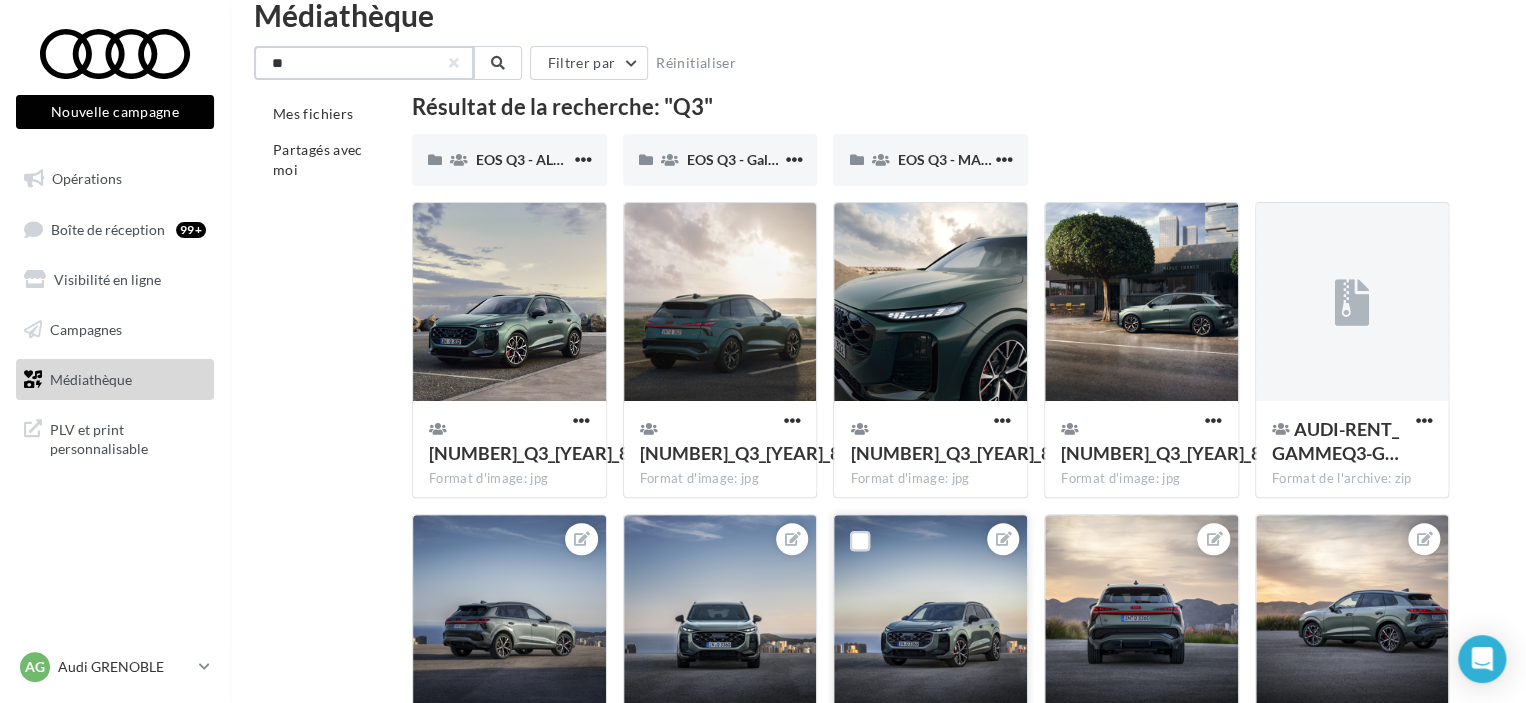 scroll, scrollTop: 32, scrollLeft: 0, axis: vertical 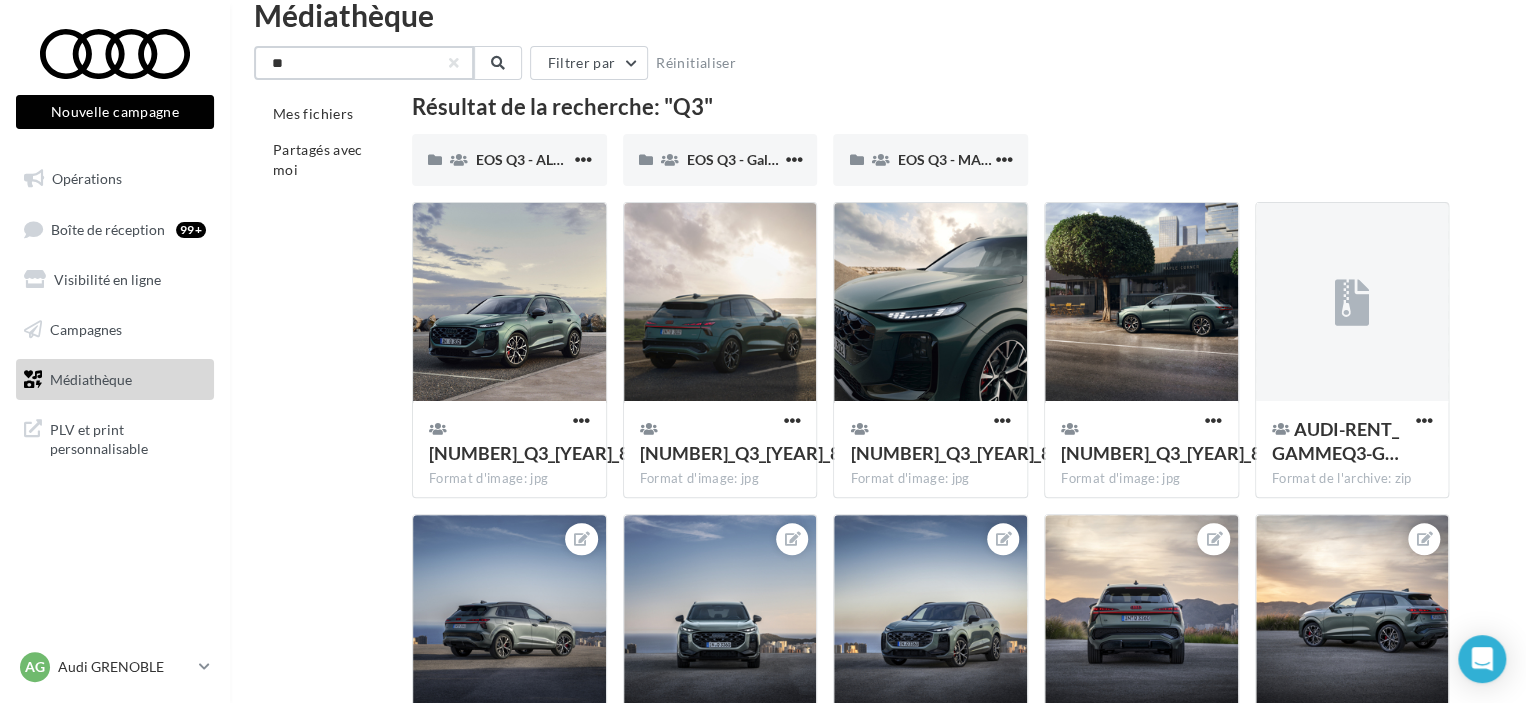 type on "**" 